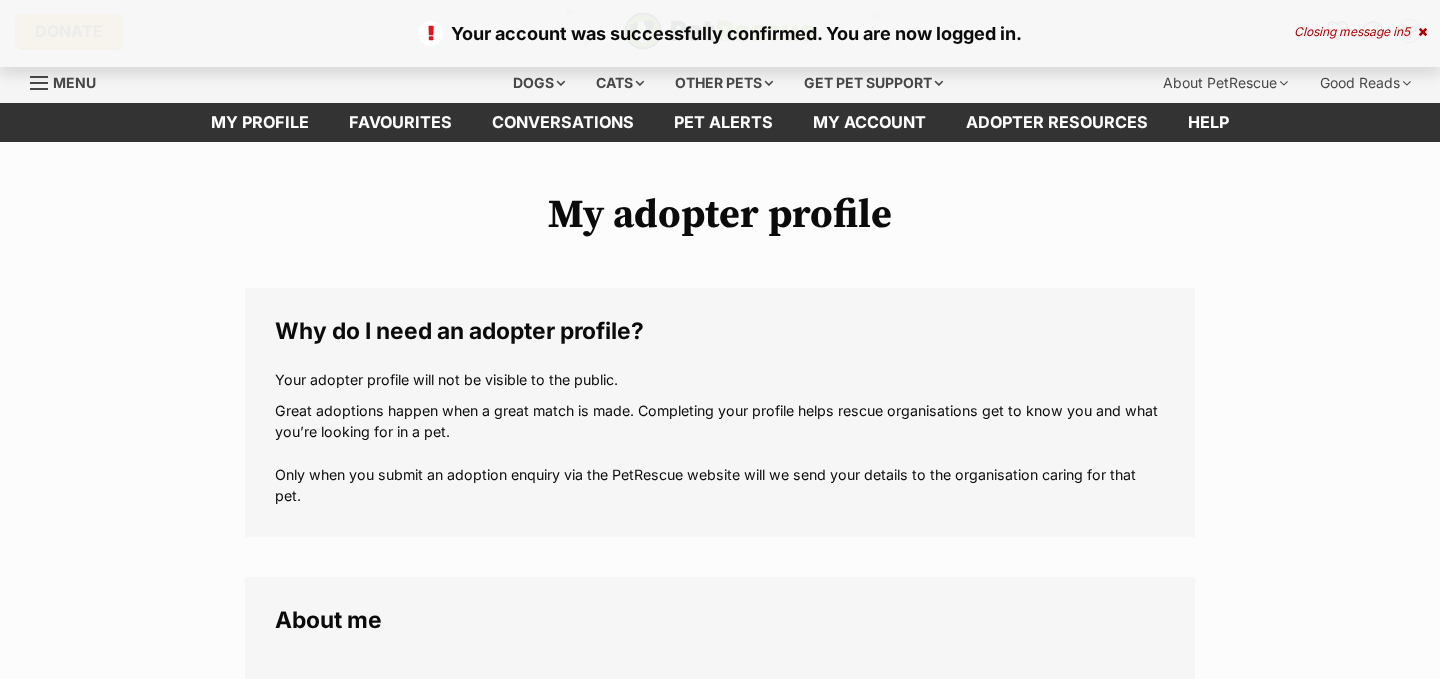 scroll, scrollTop: 0, scrollLeft: 0, axis: both 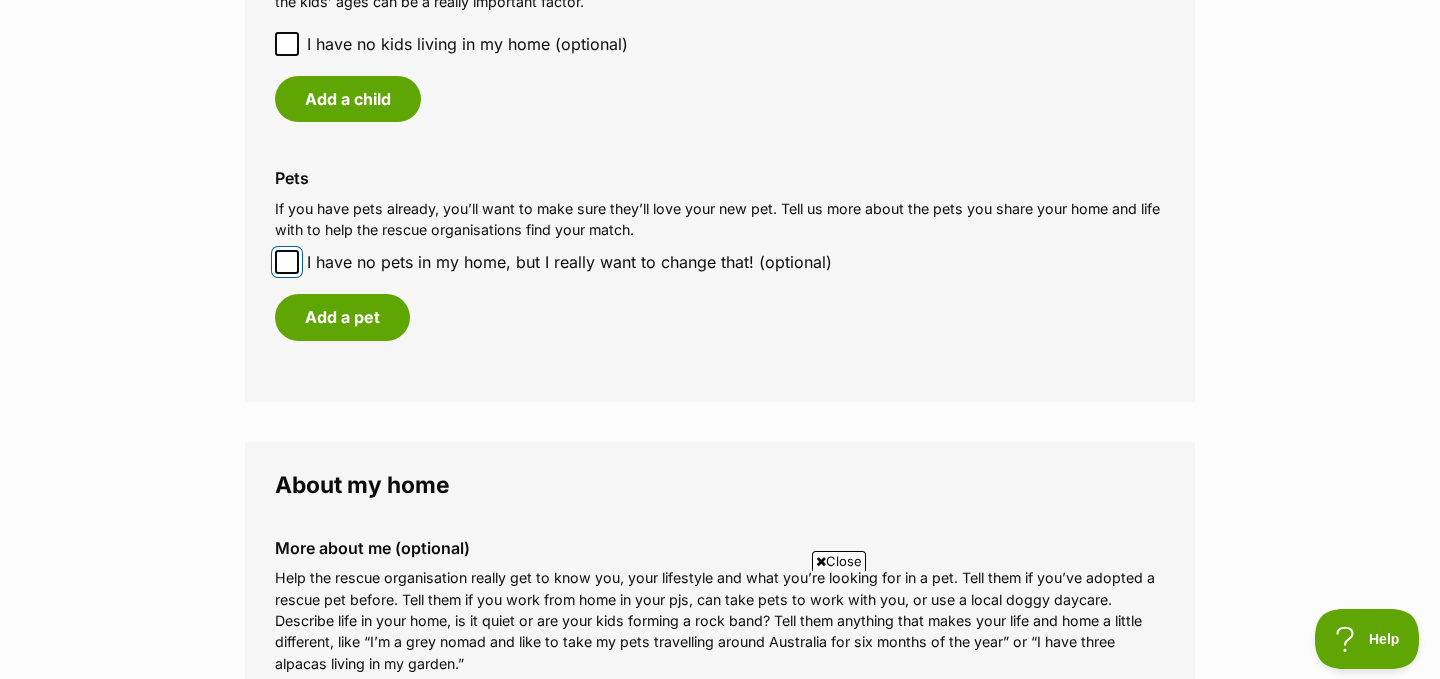 click on "I have no pets in my home, but I really want to change that! (optional)" at bounding box center (287, 262) 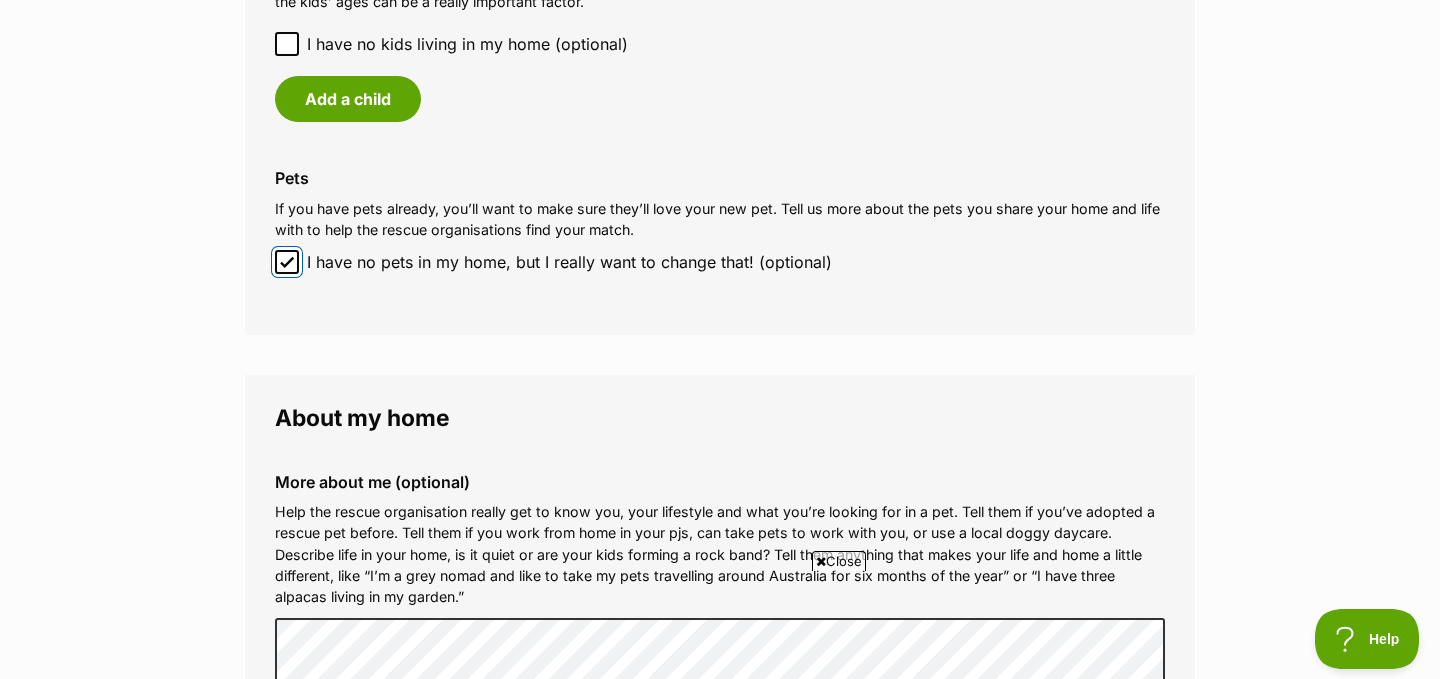 click on "I have no pets in my home, but I really want to change that! (optional)" at bounding box center [287, 262] 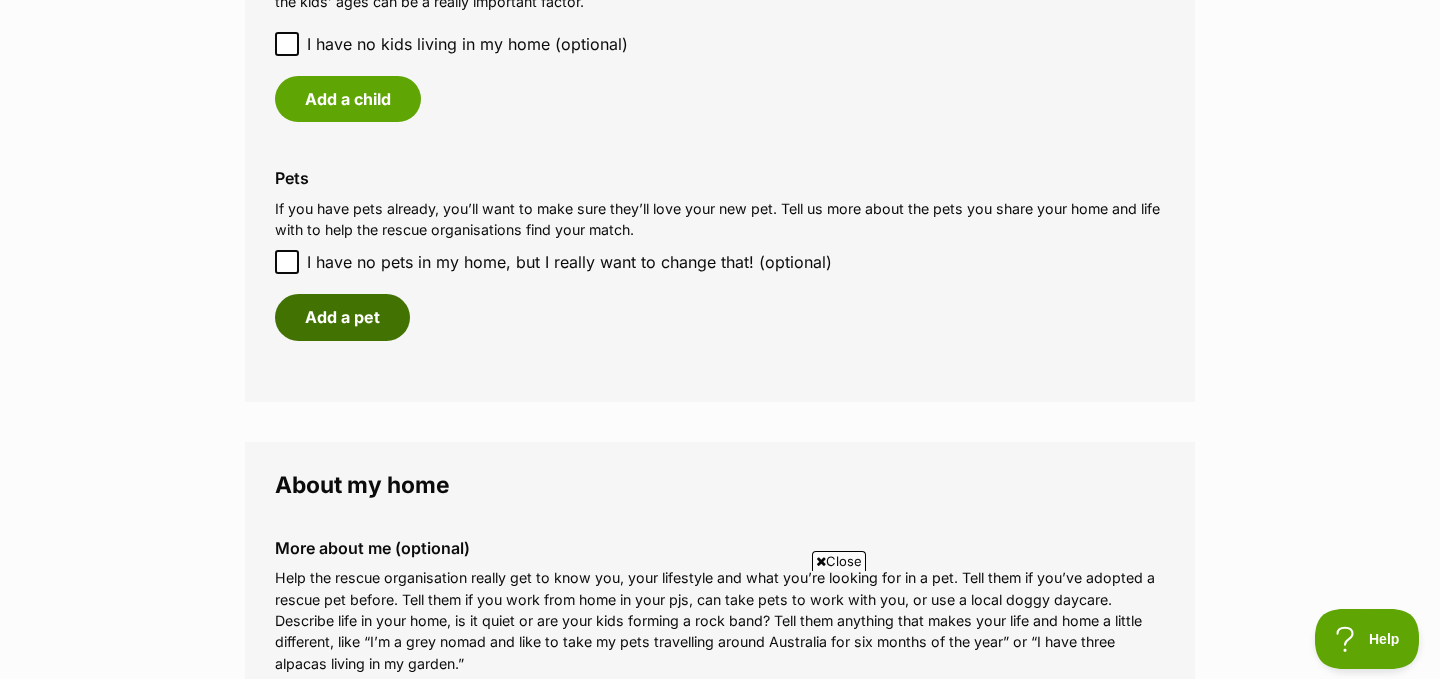 click on "Add a pet" at bounding box center [342, 317] 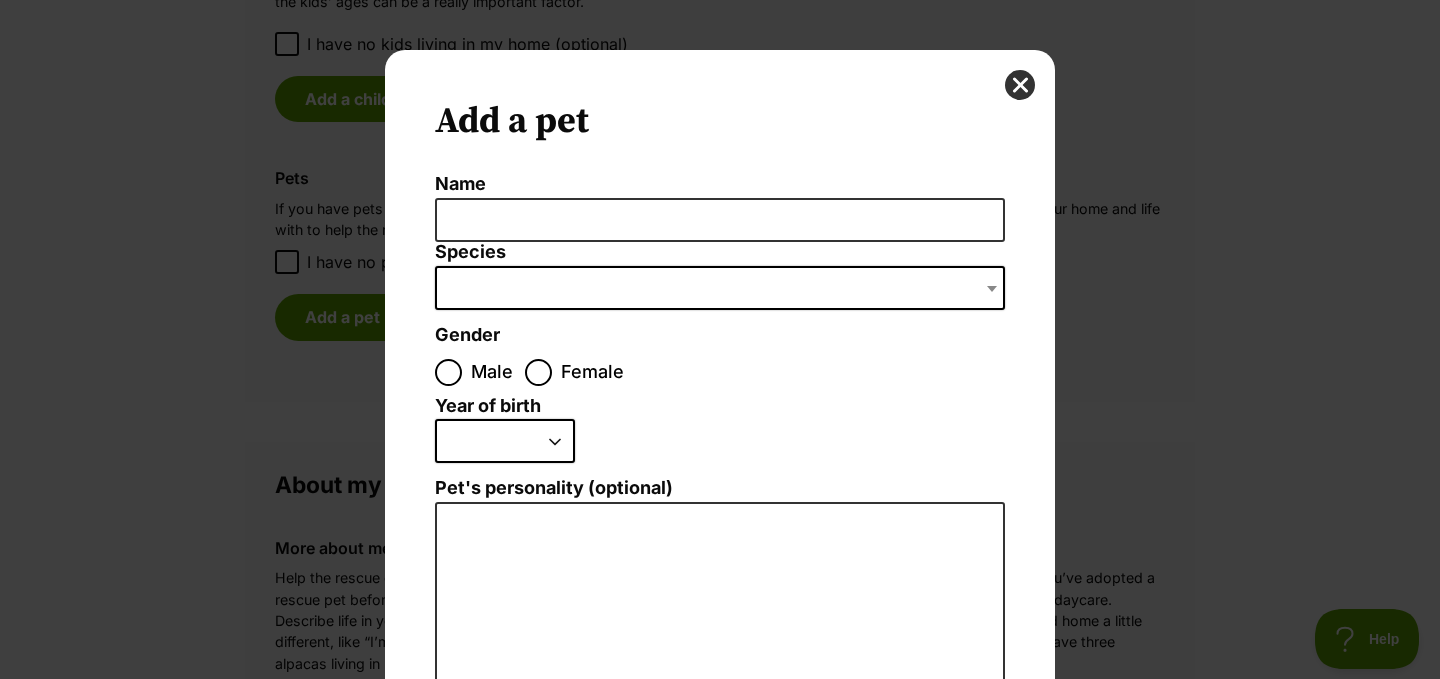 scroll, scrollTop: 0, scrollLeft: 0, axis: both 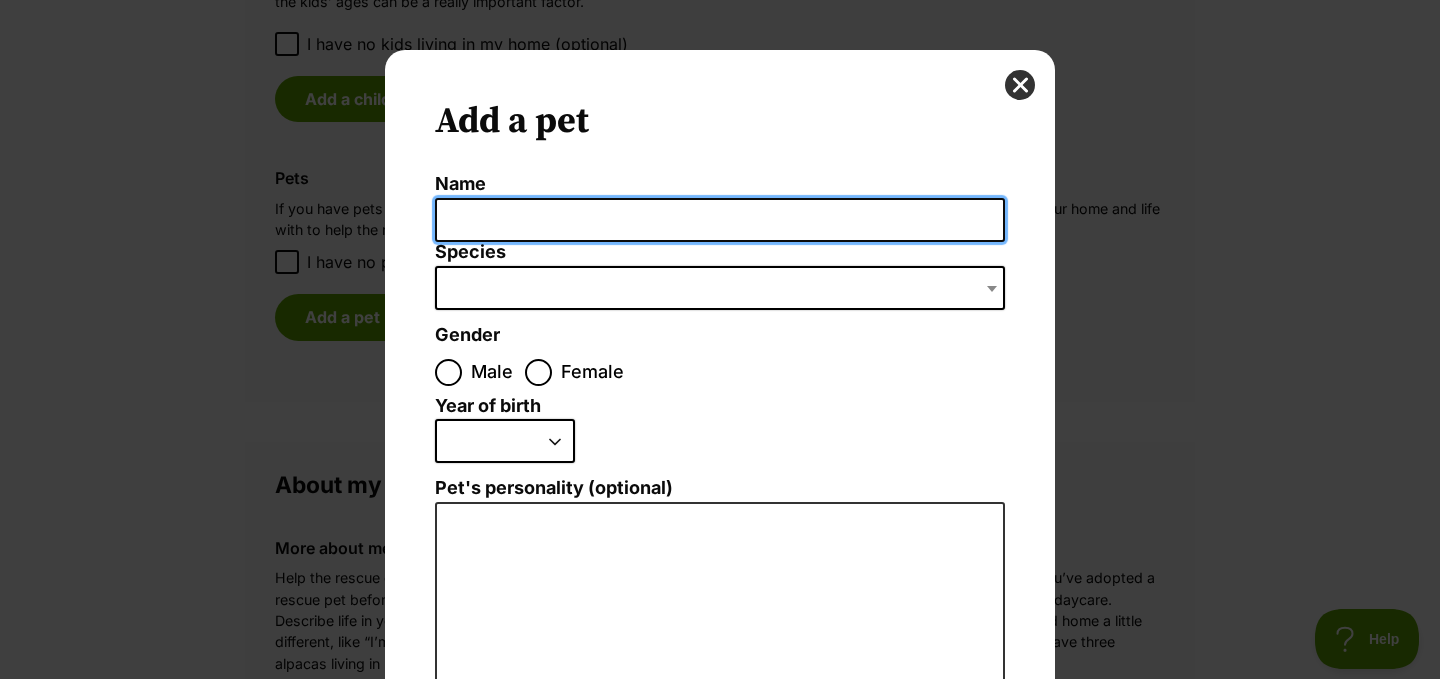 click on "Name" at bounding box center (720, 220) 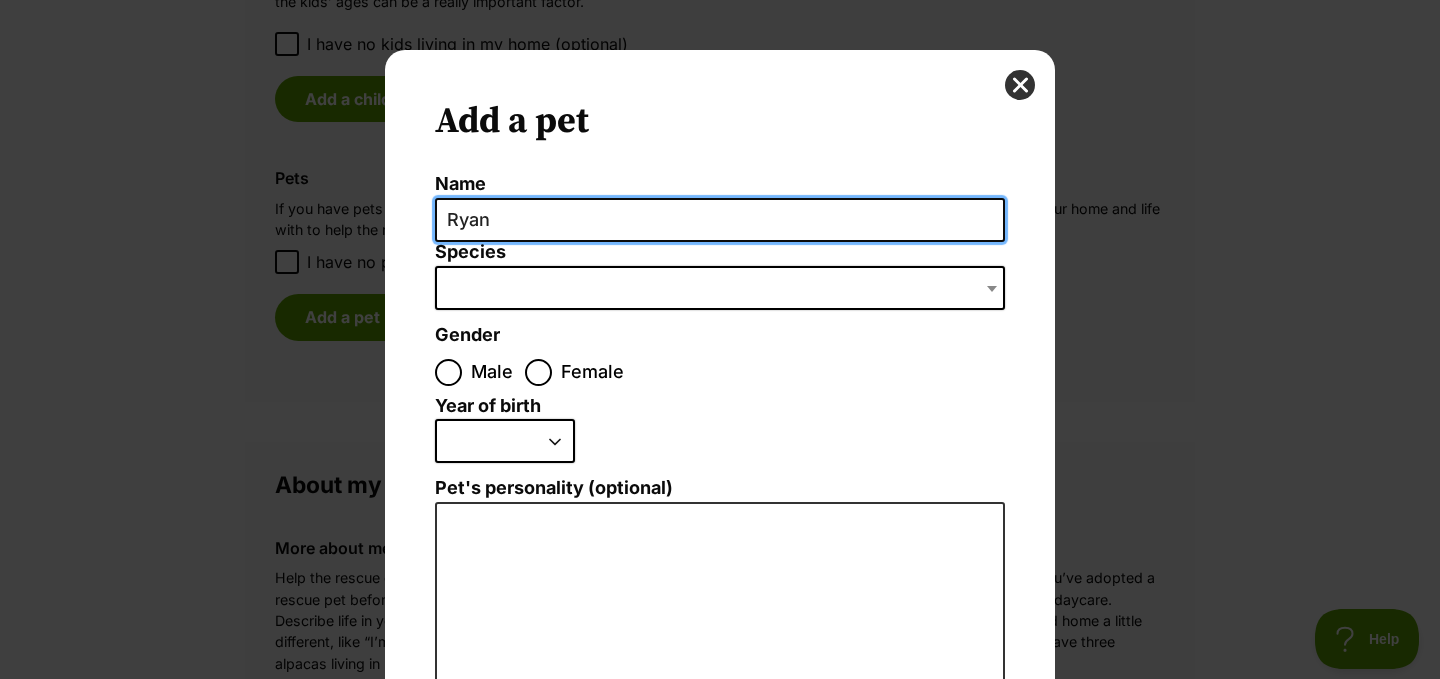 type on "Ryan" 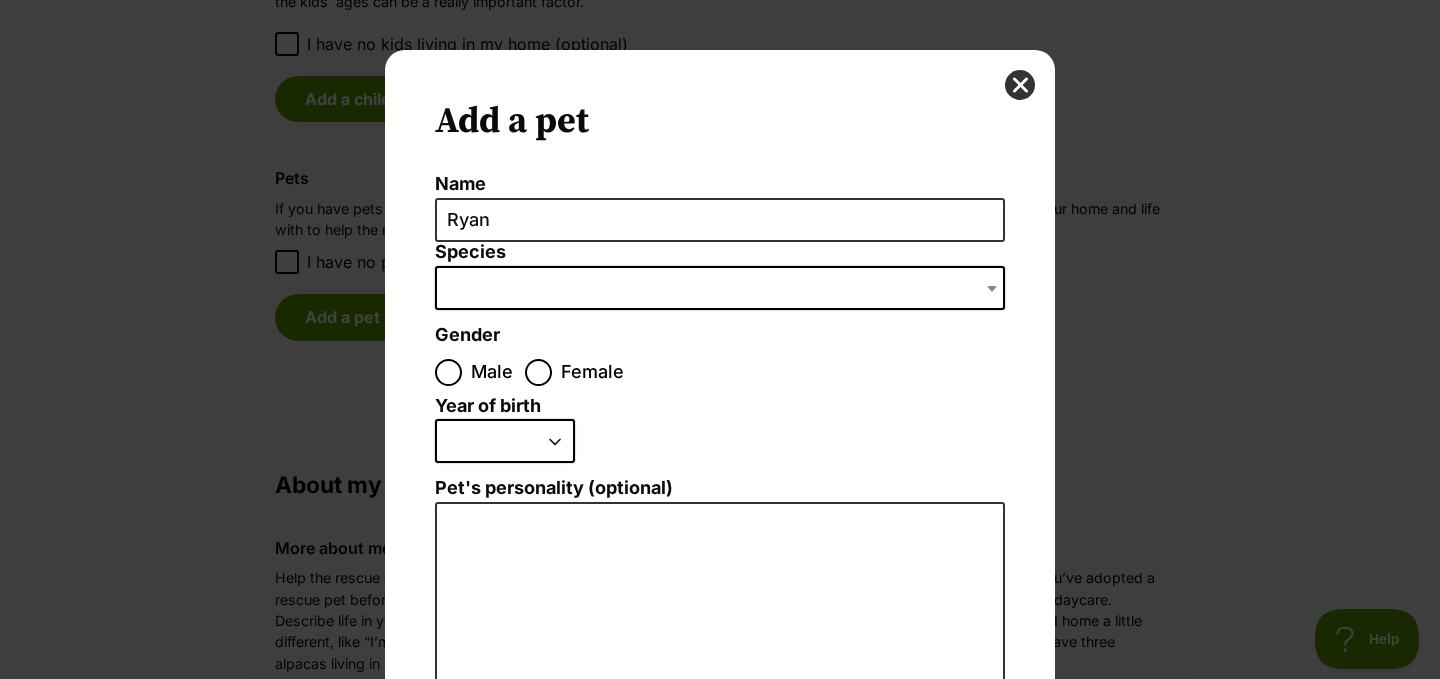 click at bounding box center (720, 288) 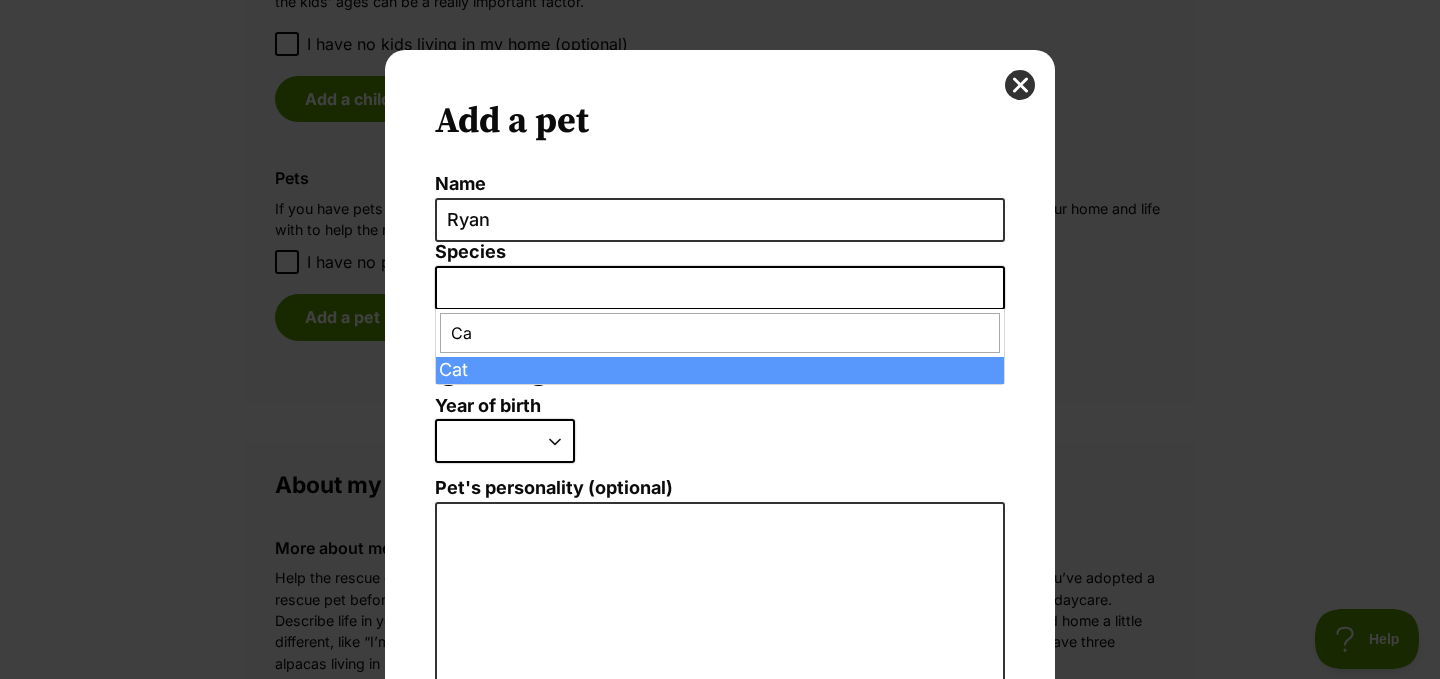type on "Cat" 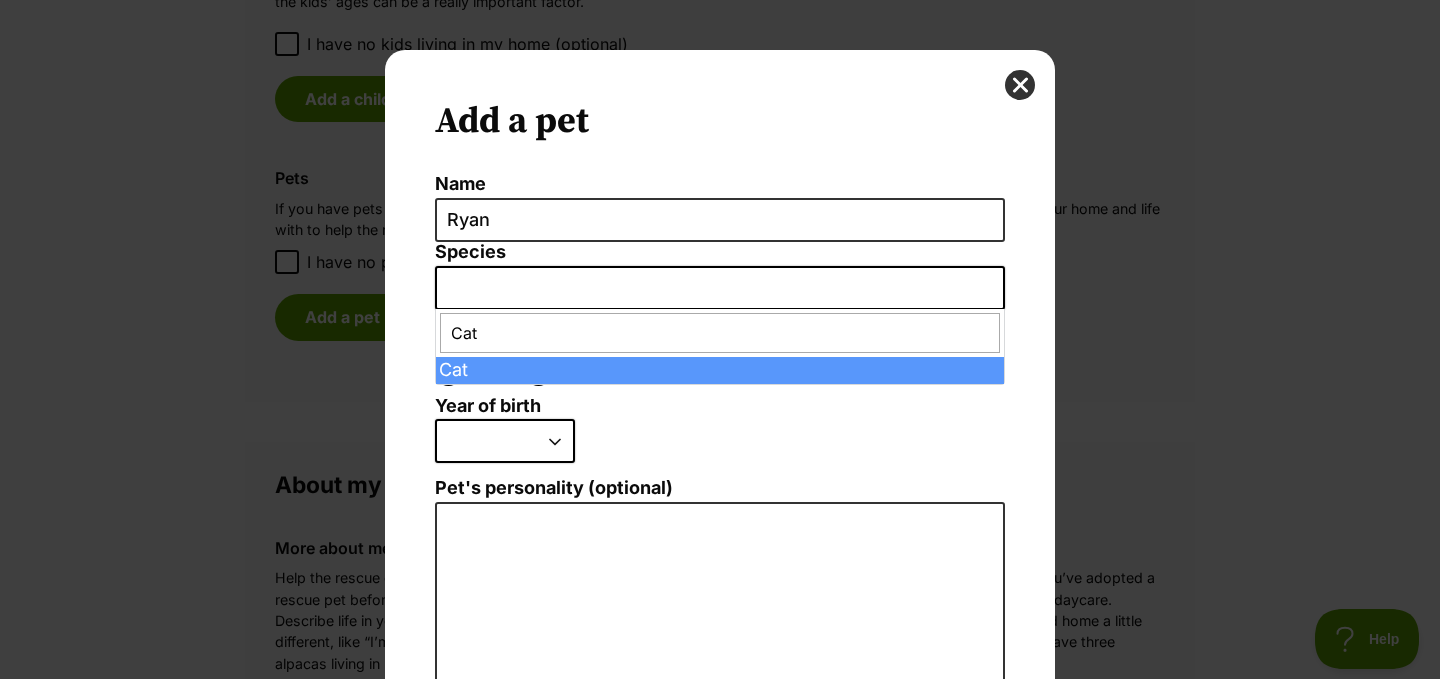 select on "2" 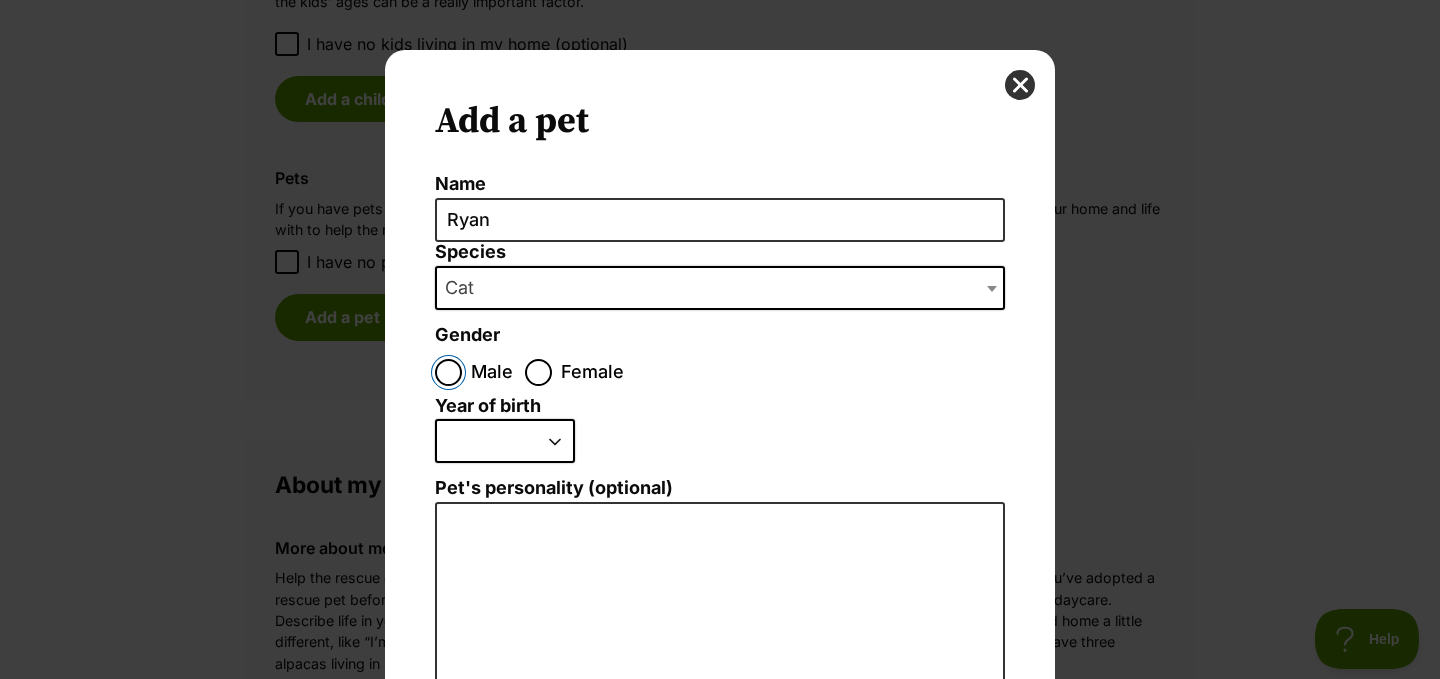 click on "Male" at bounding box center (448, 372) 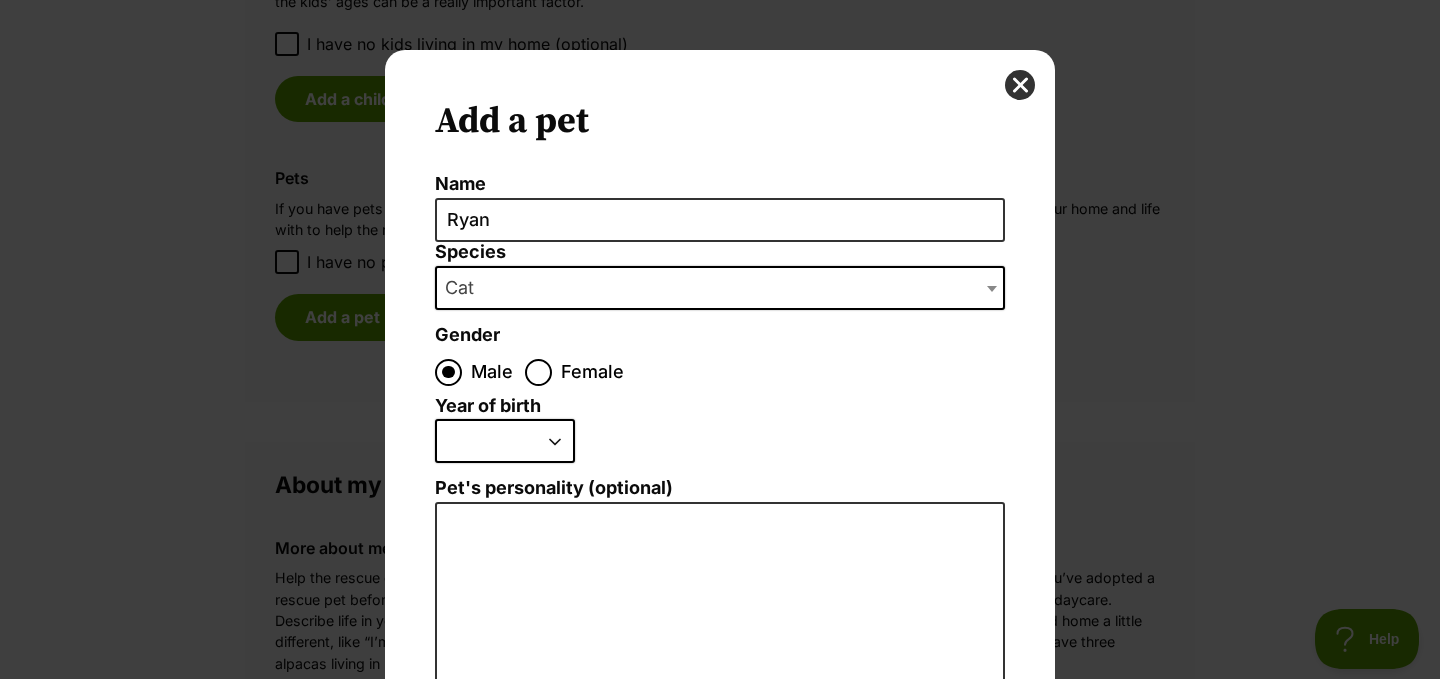 click on "2025
2024
2023
2022
2021
2020
2019
2018
2017
2016
2015
2014
2013
2012
2011
2010
2009
2008
2007
2006
2005
2004
2003
2002
2001
2000
1999
1998
1997
1996
1995" at bounding box center [505, 441] 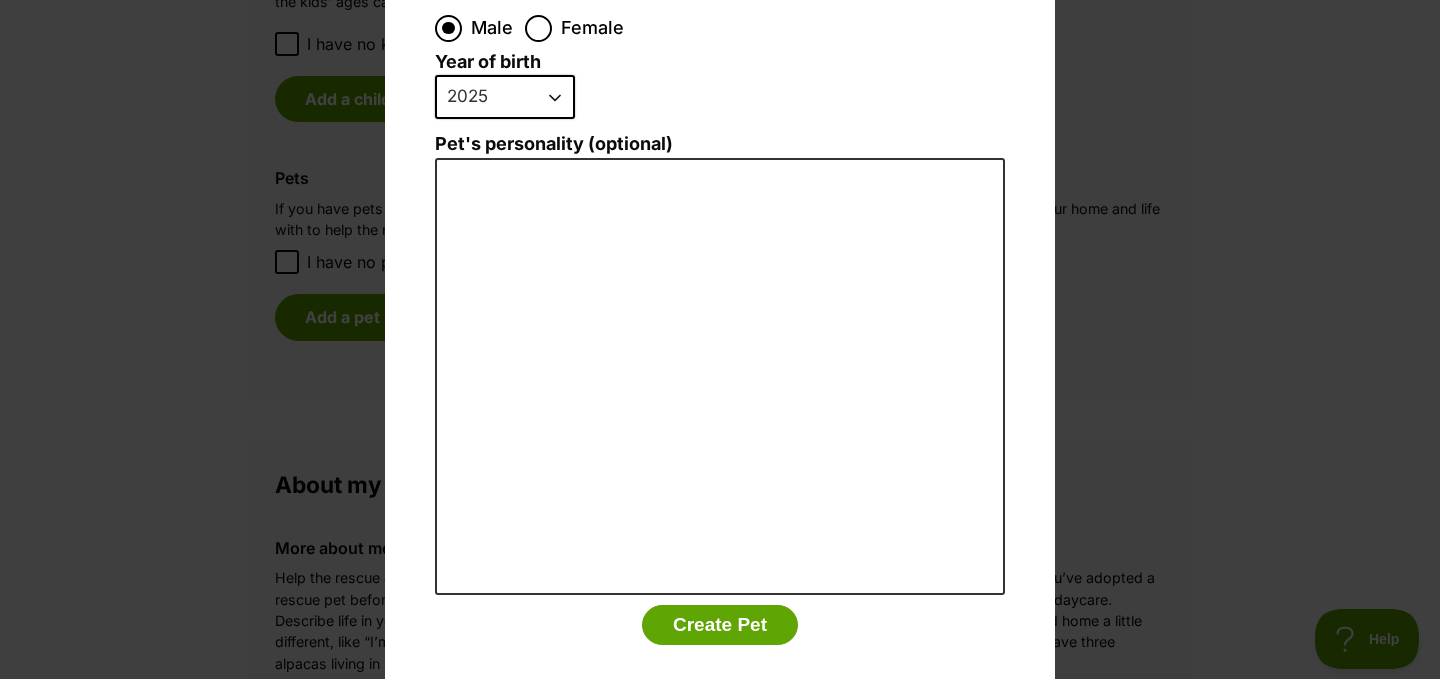 scroll, scrollTop: 342, scrollLeft: 0, axis: vertical 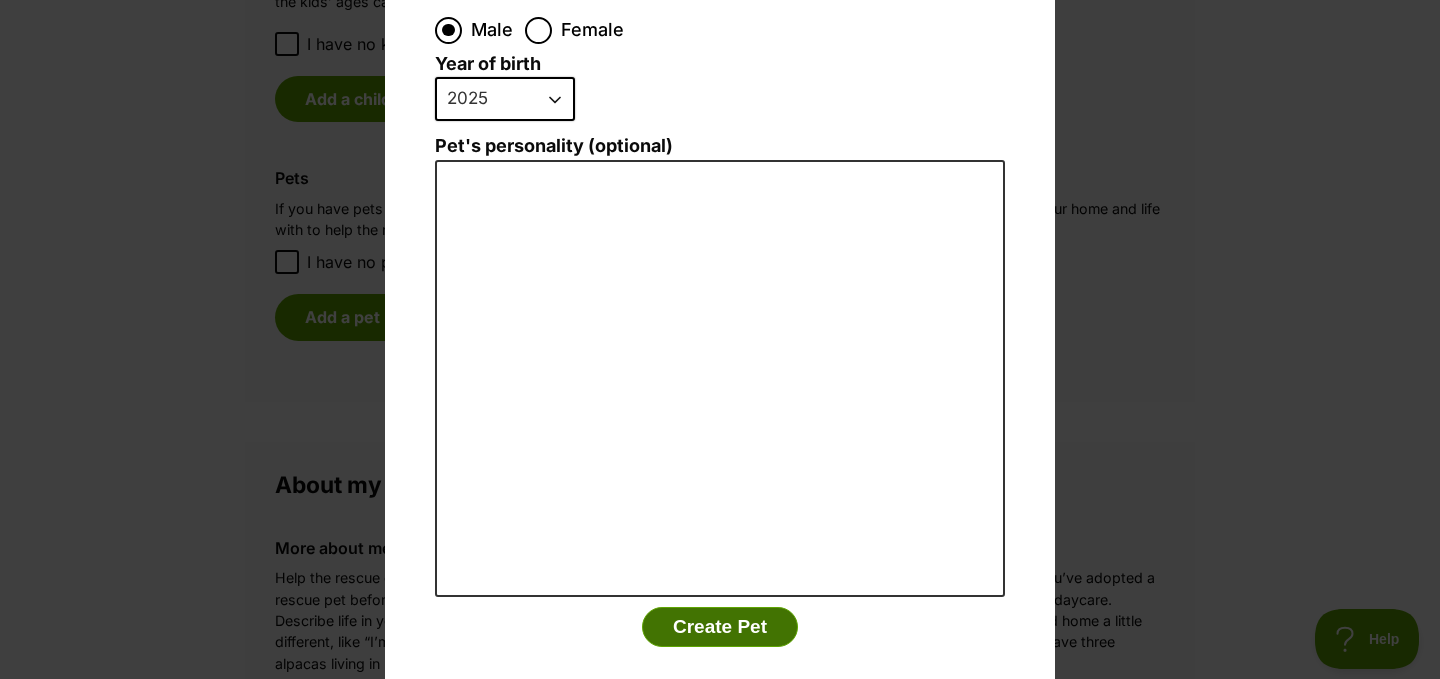 click on "Create Pet" at bounding box center (720, 627) 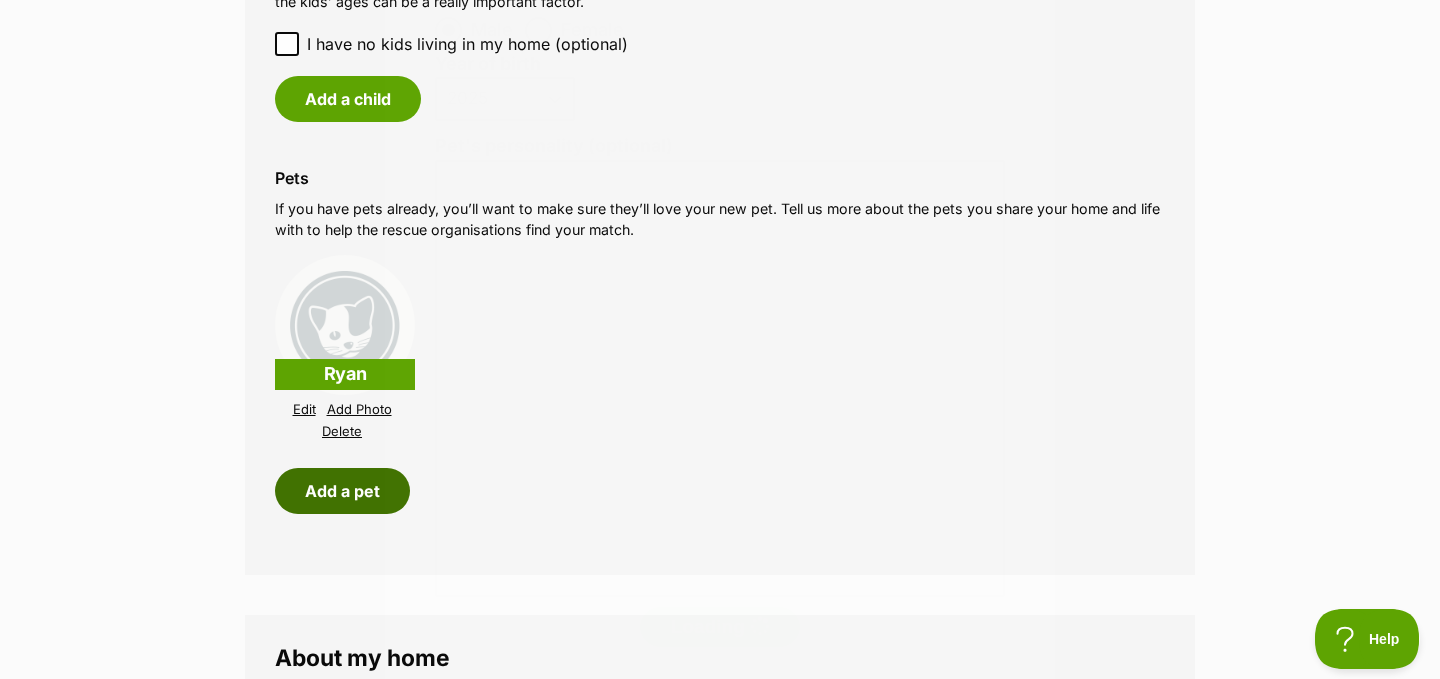 scroll, scrollTop: 1802, scrollLeft: 0, axis: vertical 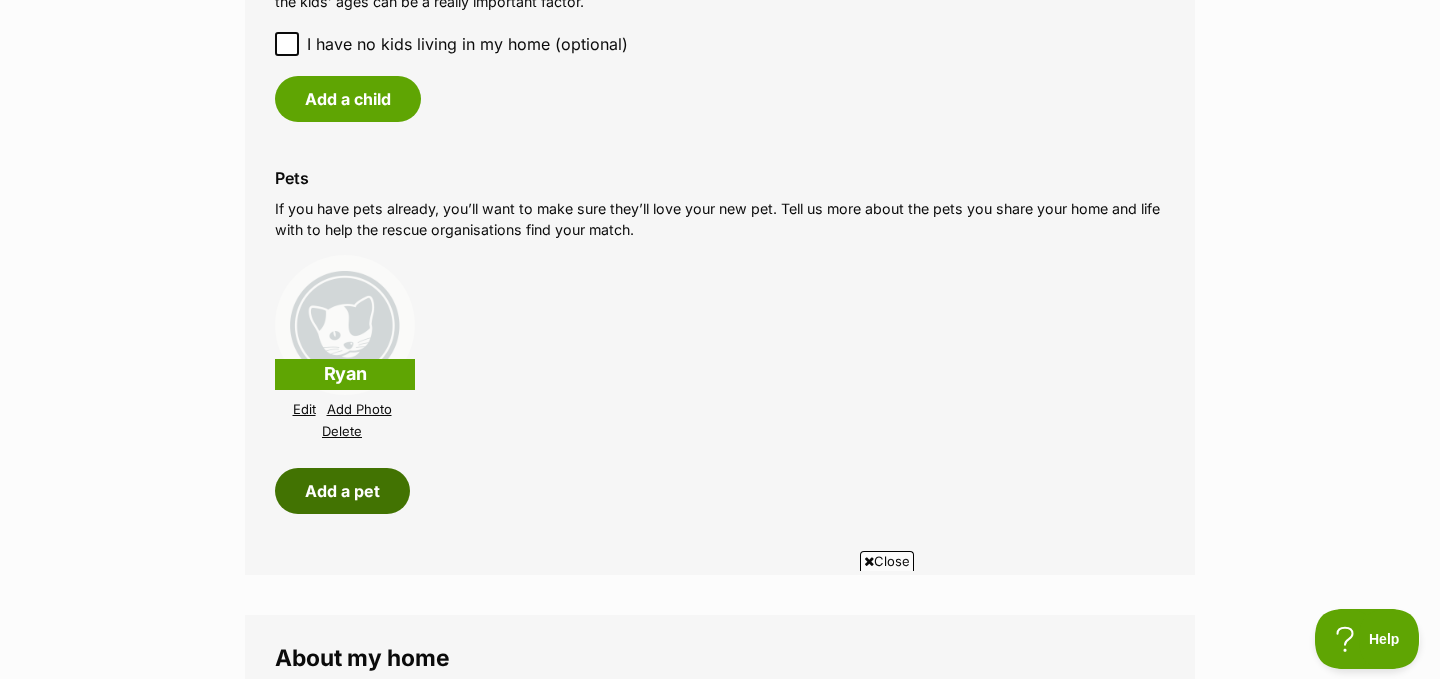 click on "Add a pet" at bounding box center [342, 491] 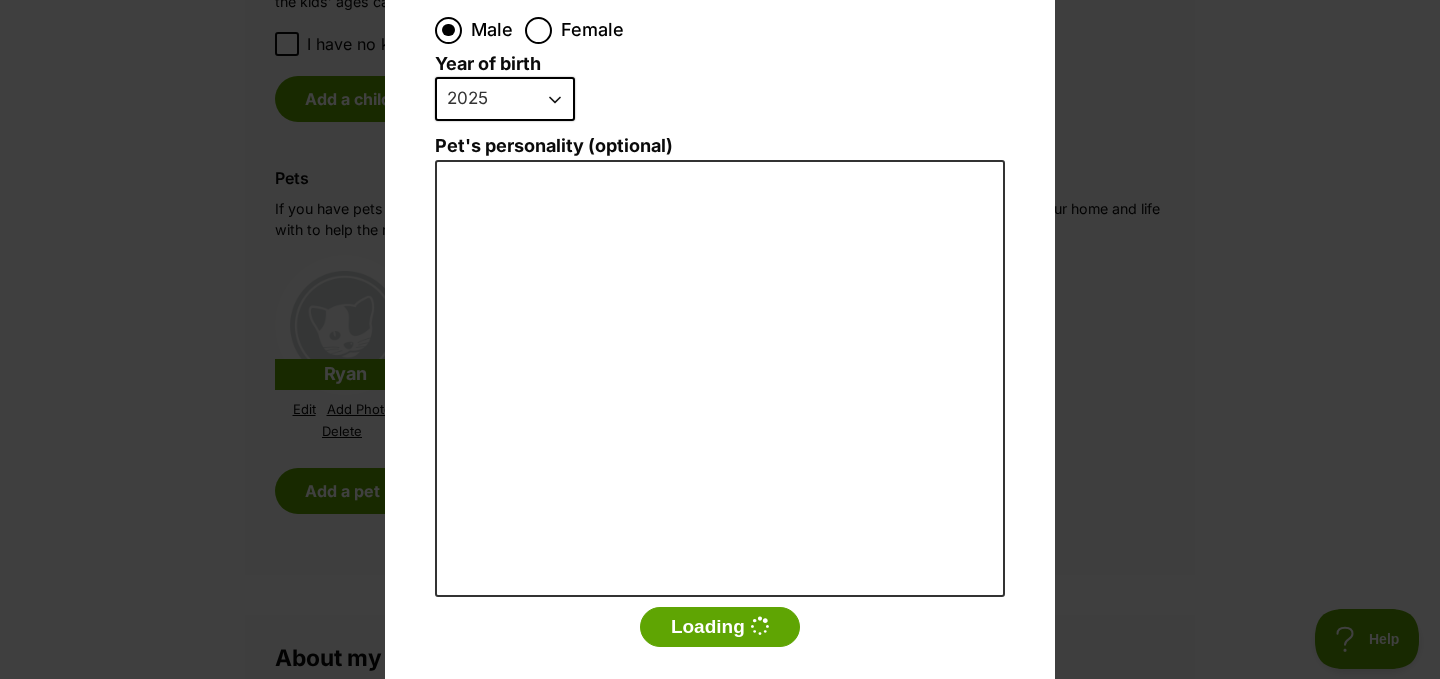 scroll, scrollTop: 0, scrollLeft: 0, axis: both 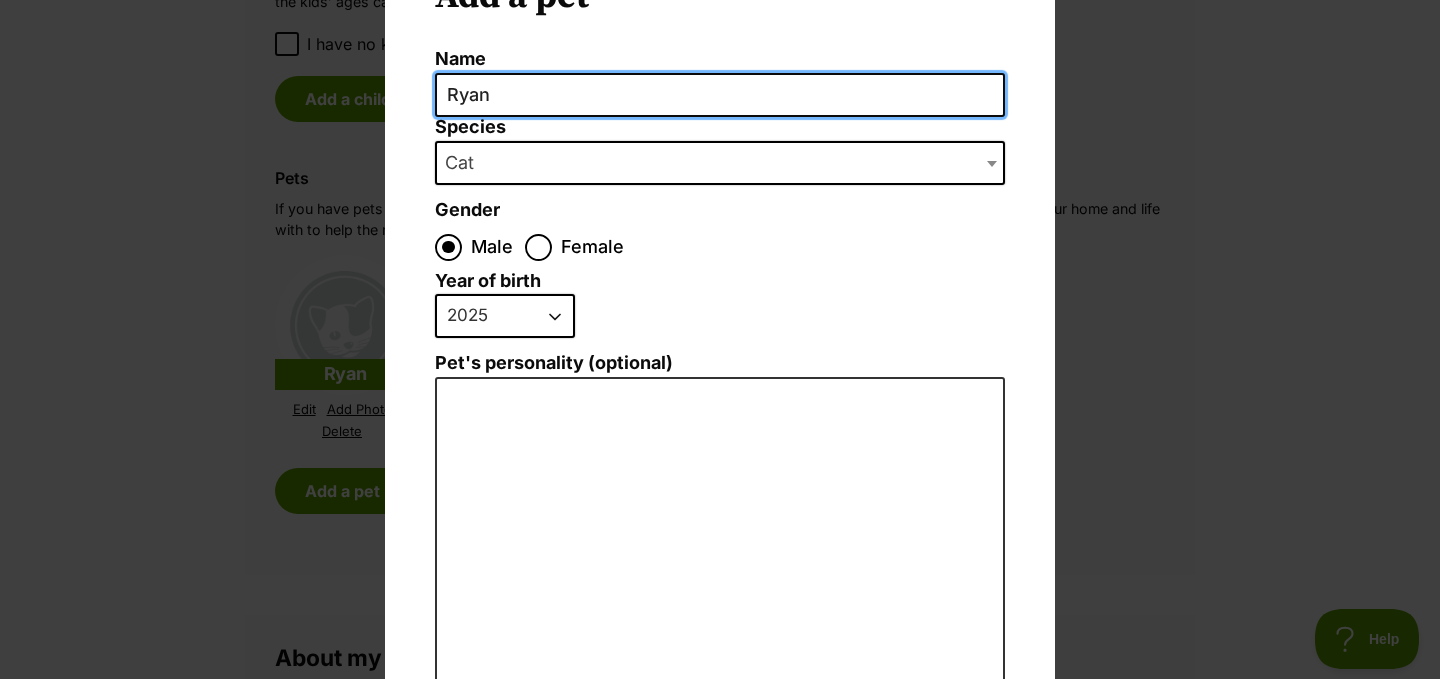 click on "Ryan" at bounding box center [720, 95] 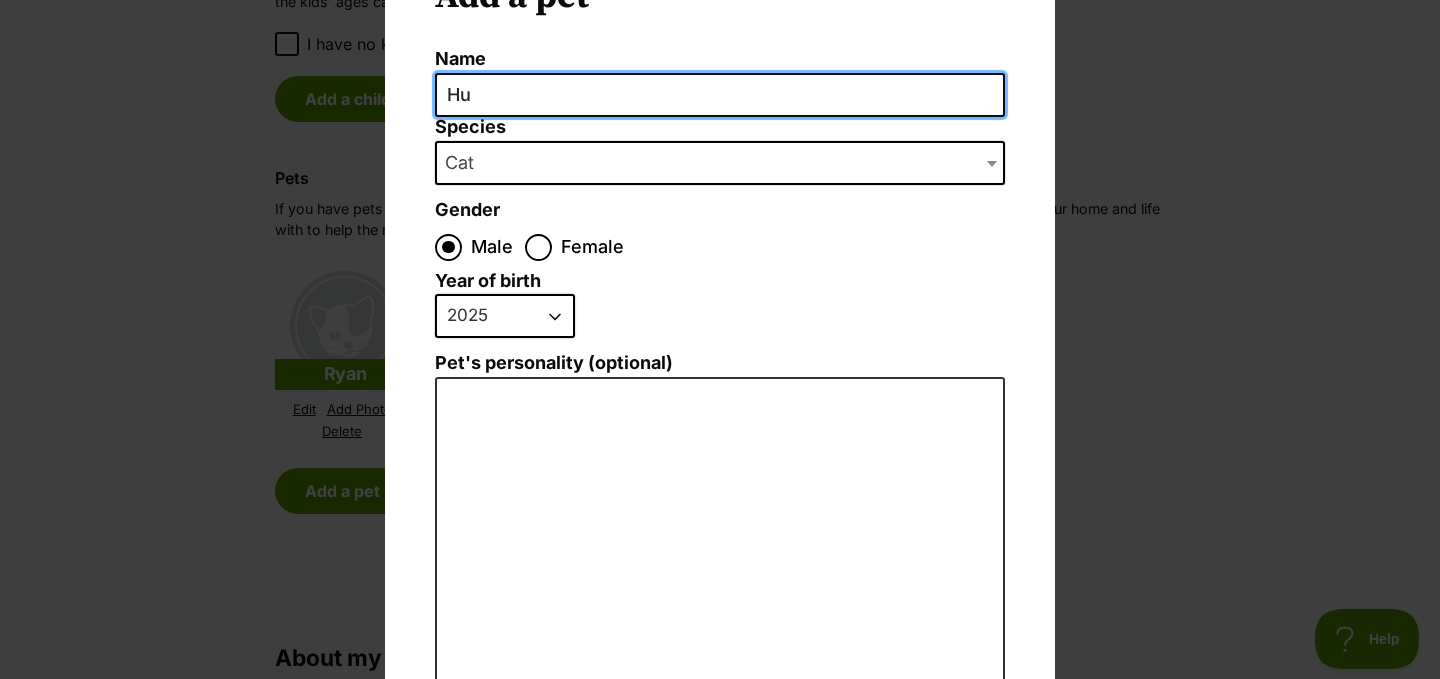 type on "H" 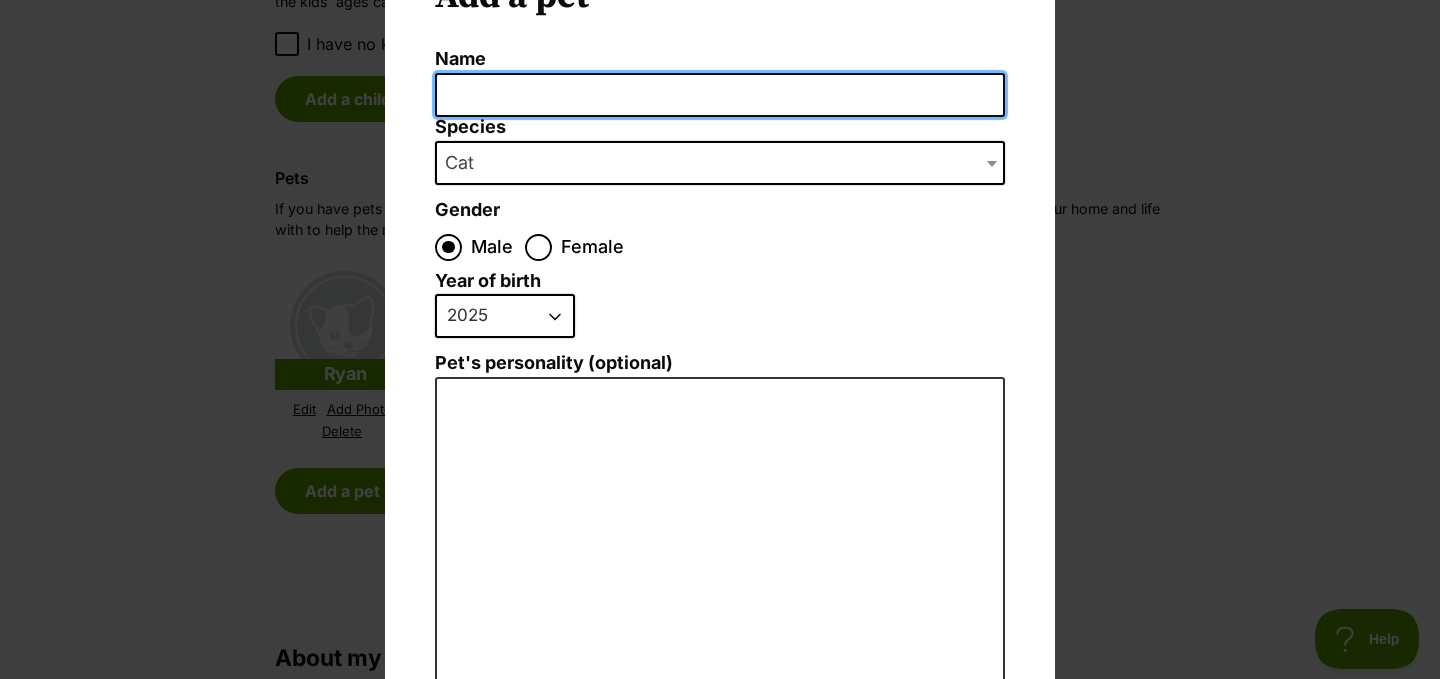 scroll, scrollTop: 0, scrollLeft: 0, axis: both 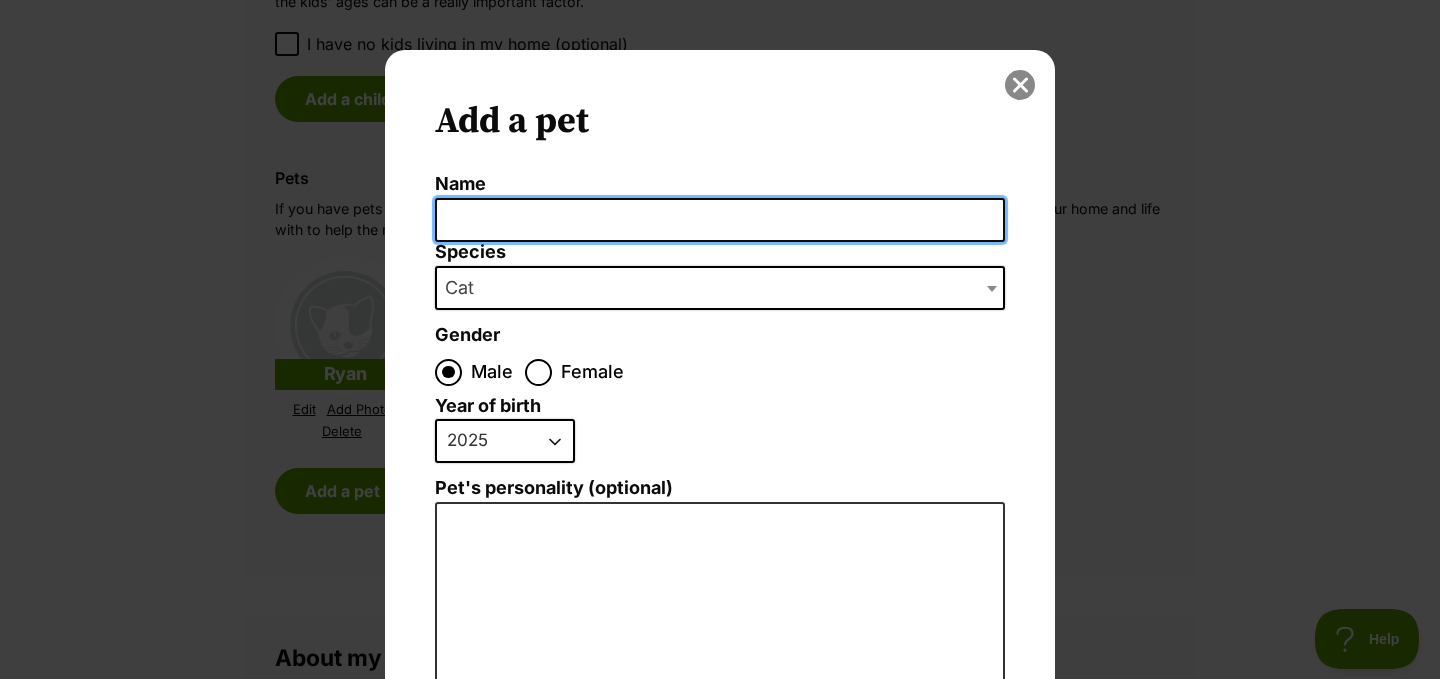 type 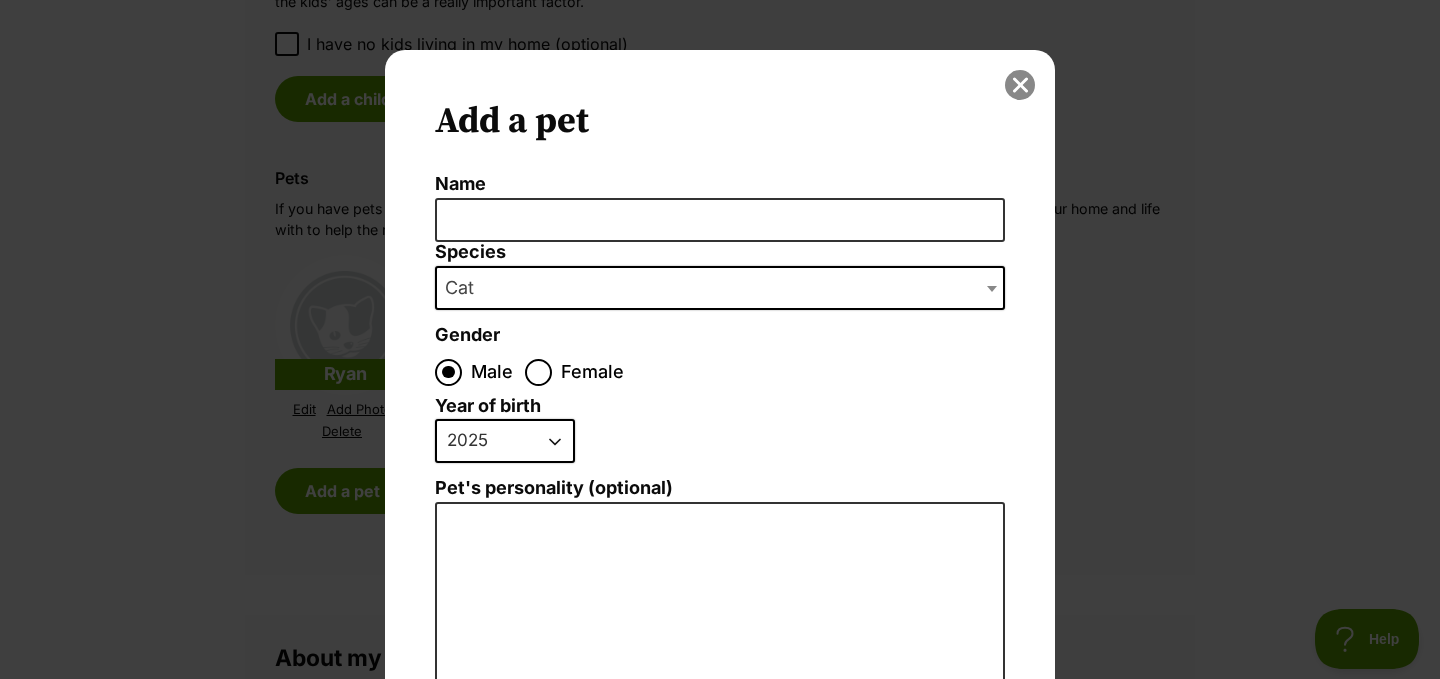 click at bounding box center [1020, 85] 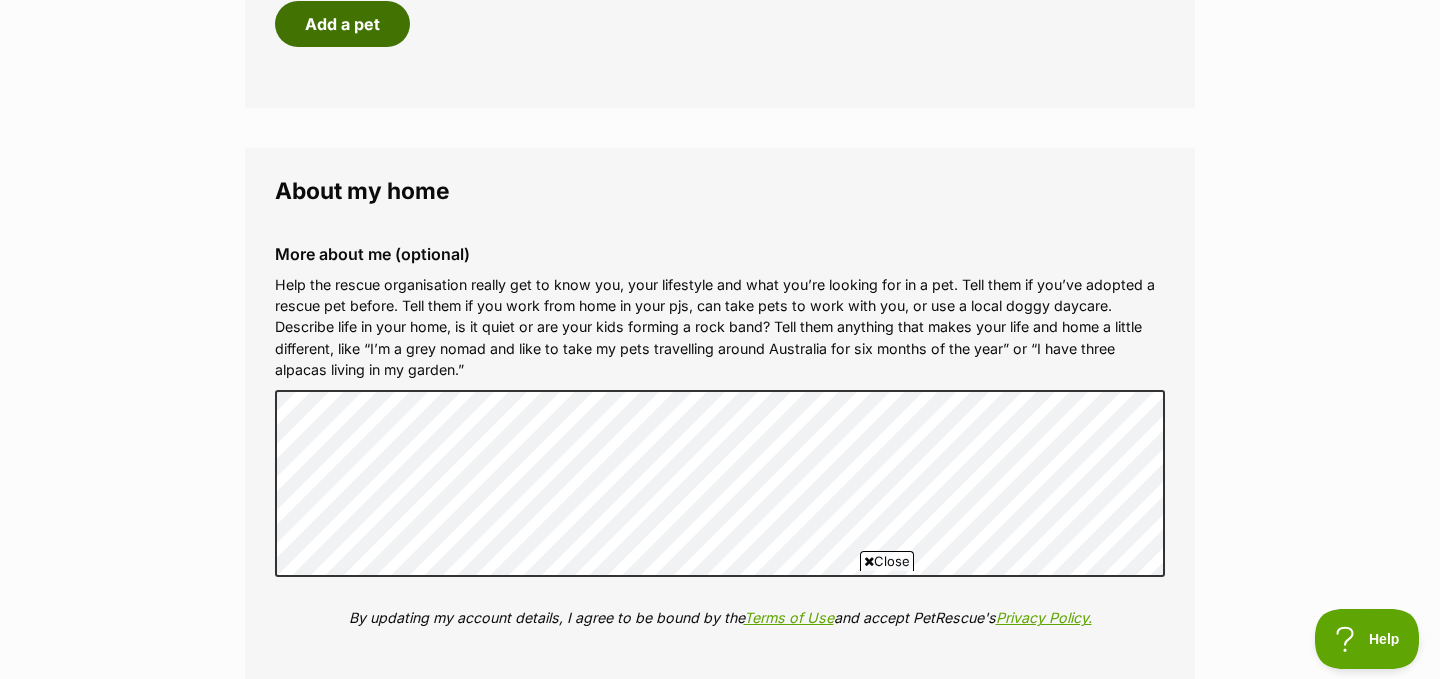 scroll, scrollTop: 2309, scrollLeft: 0, axis: vertical 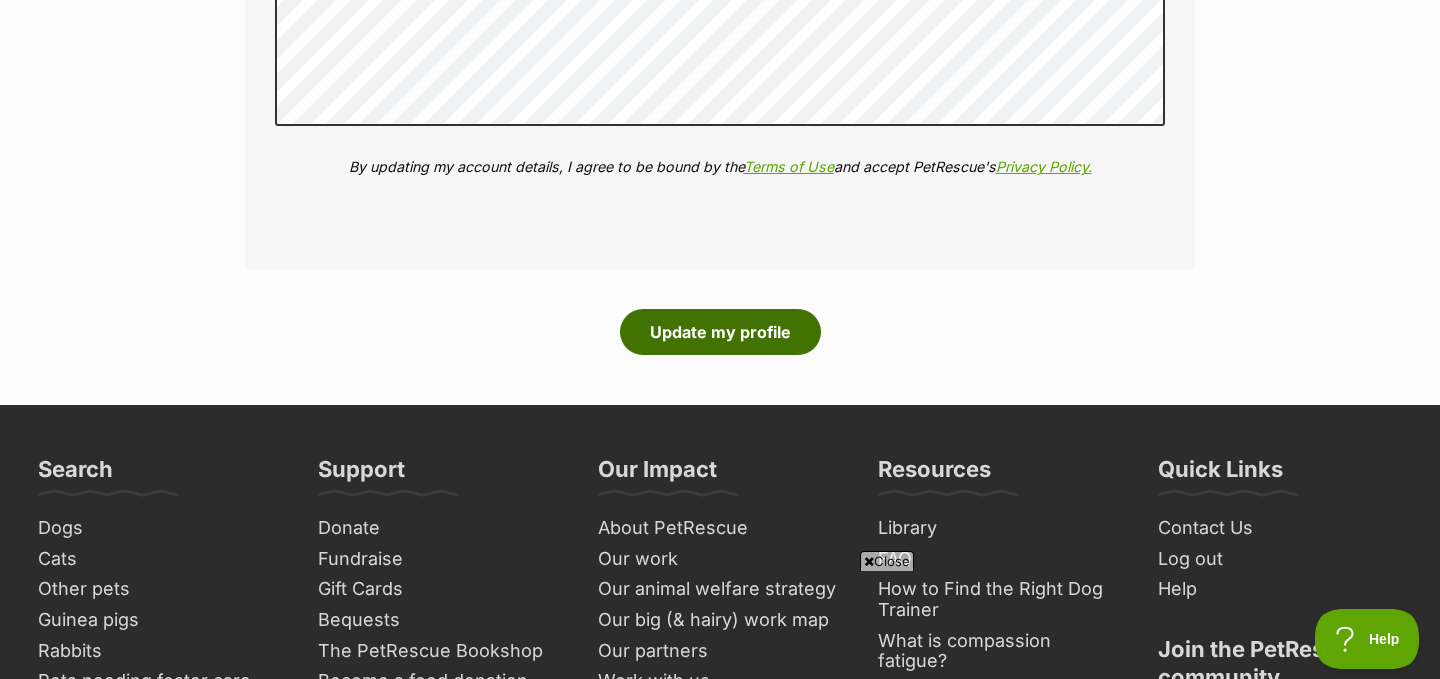 click on "Update my profile" at bounding box center [720, 332] 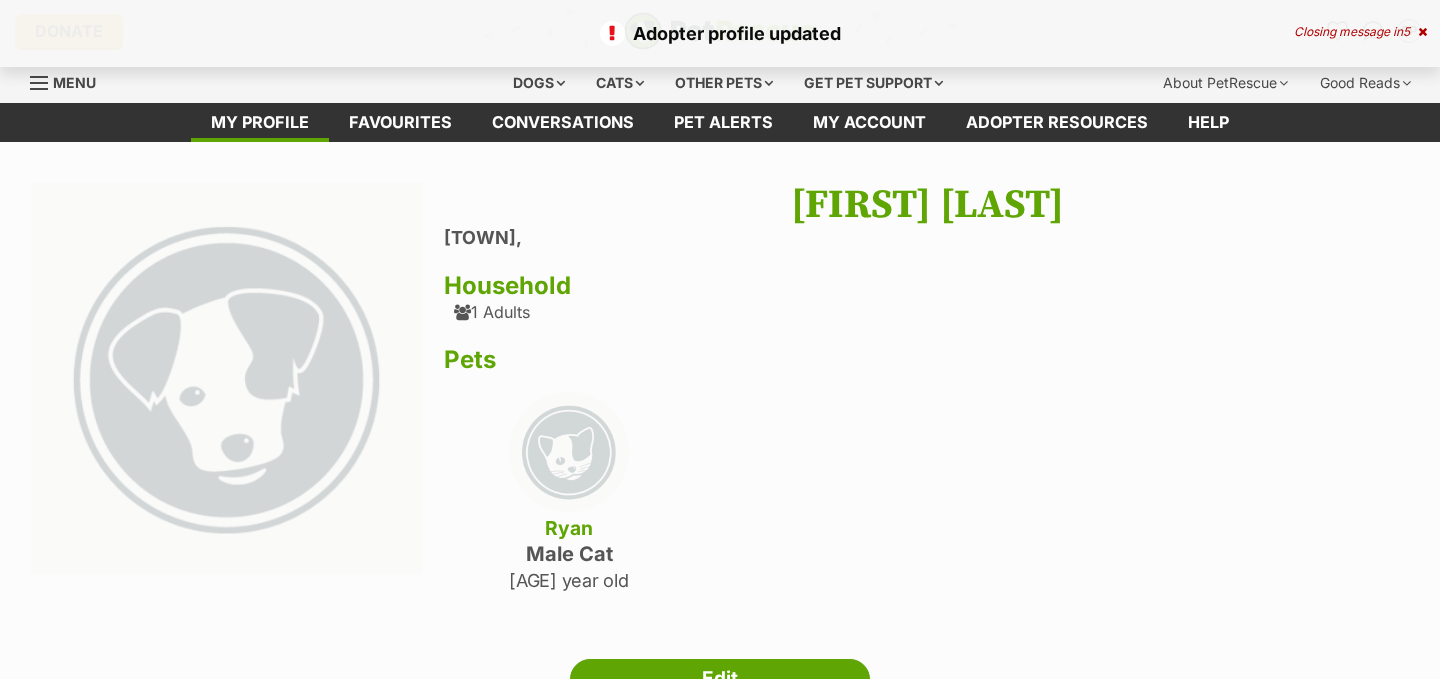 scroll, scrollTop: 0, scrollLeft: 0, axis: both 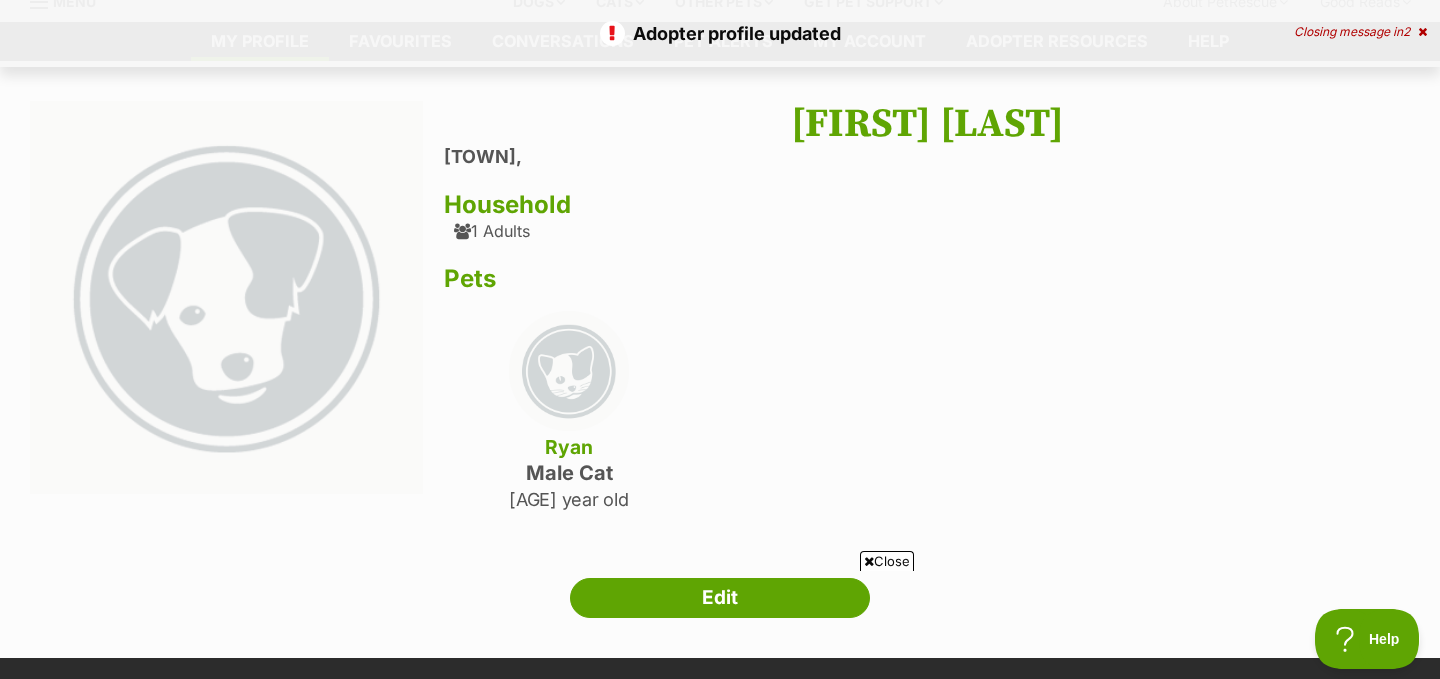 click at bounding box center (462, 231) 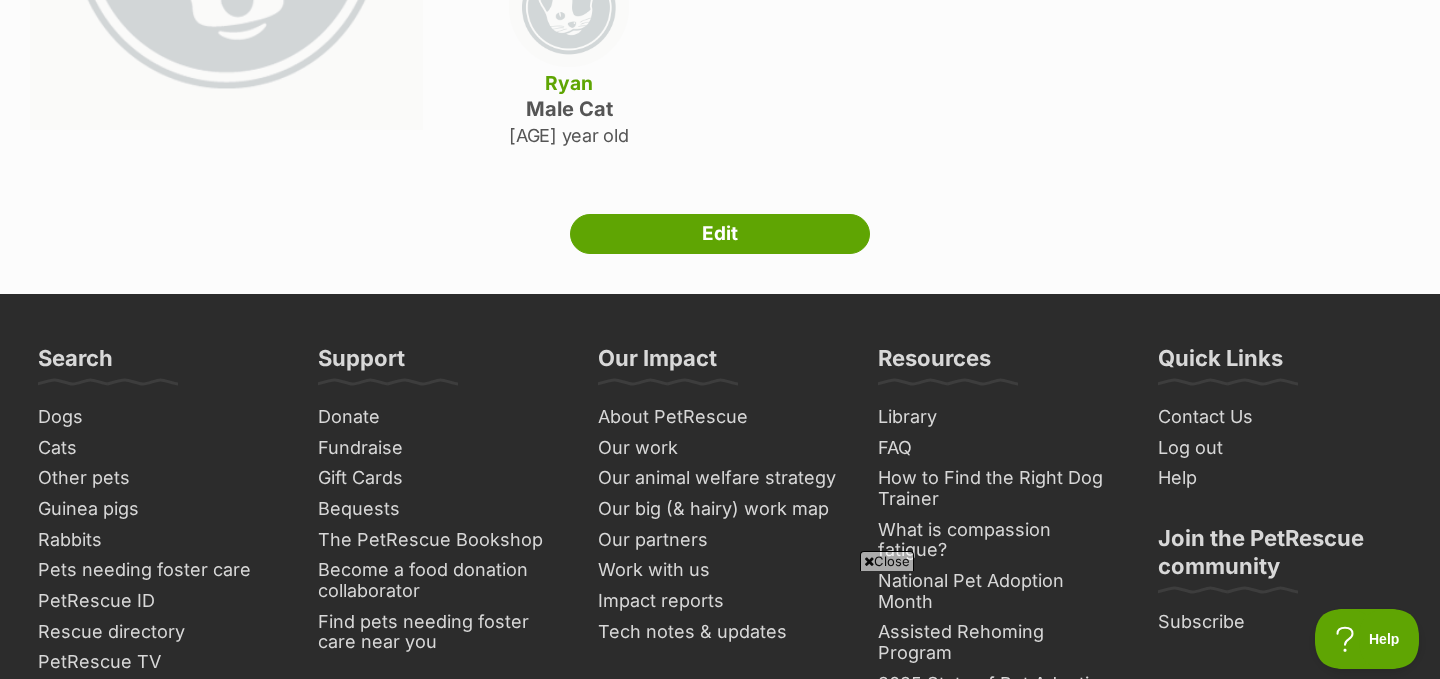 scroll, scrollTop: 631, scrollLeft: 0, axis: vertical 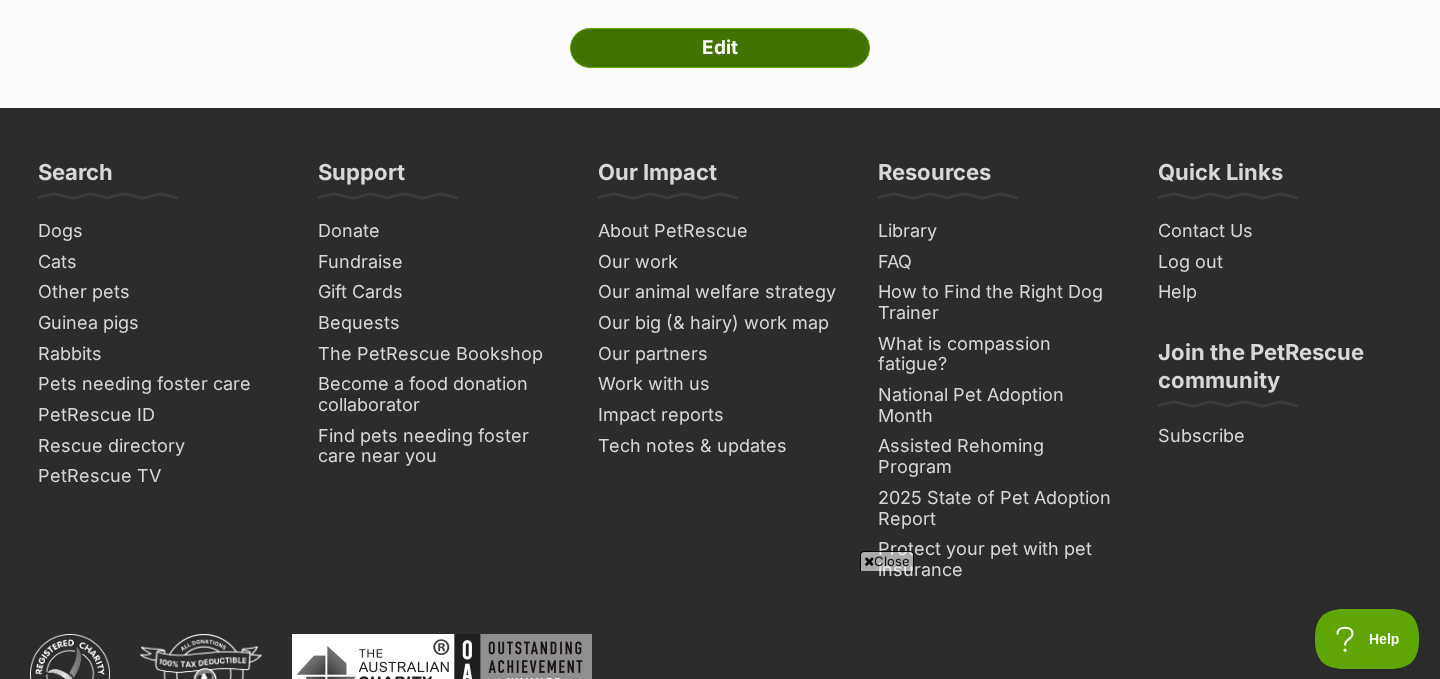 click on "Edit" at bounding box center [720, 48] 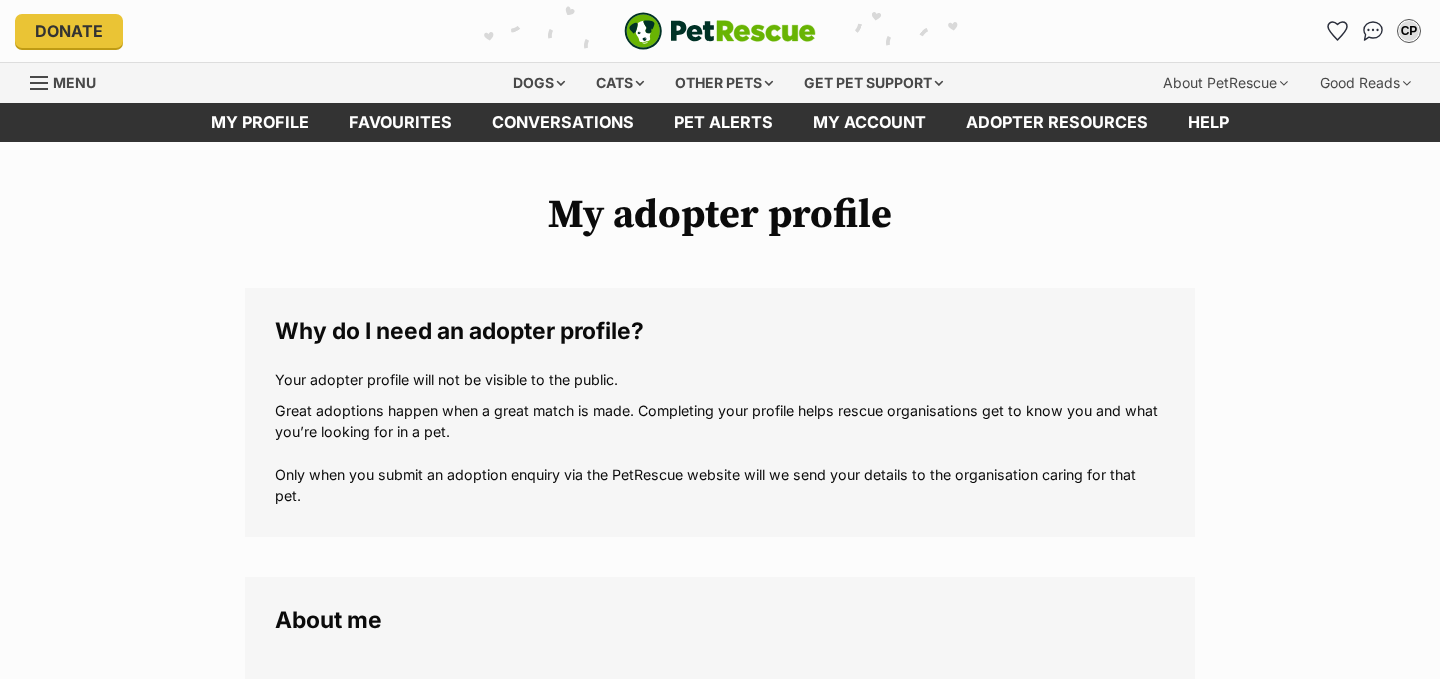 scroll, scrollTop: 0, scrollLeft: 0, axis: both 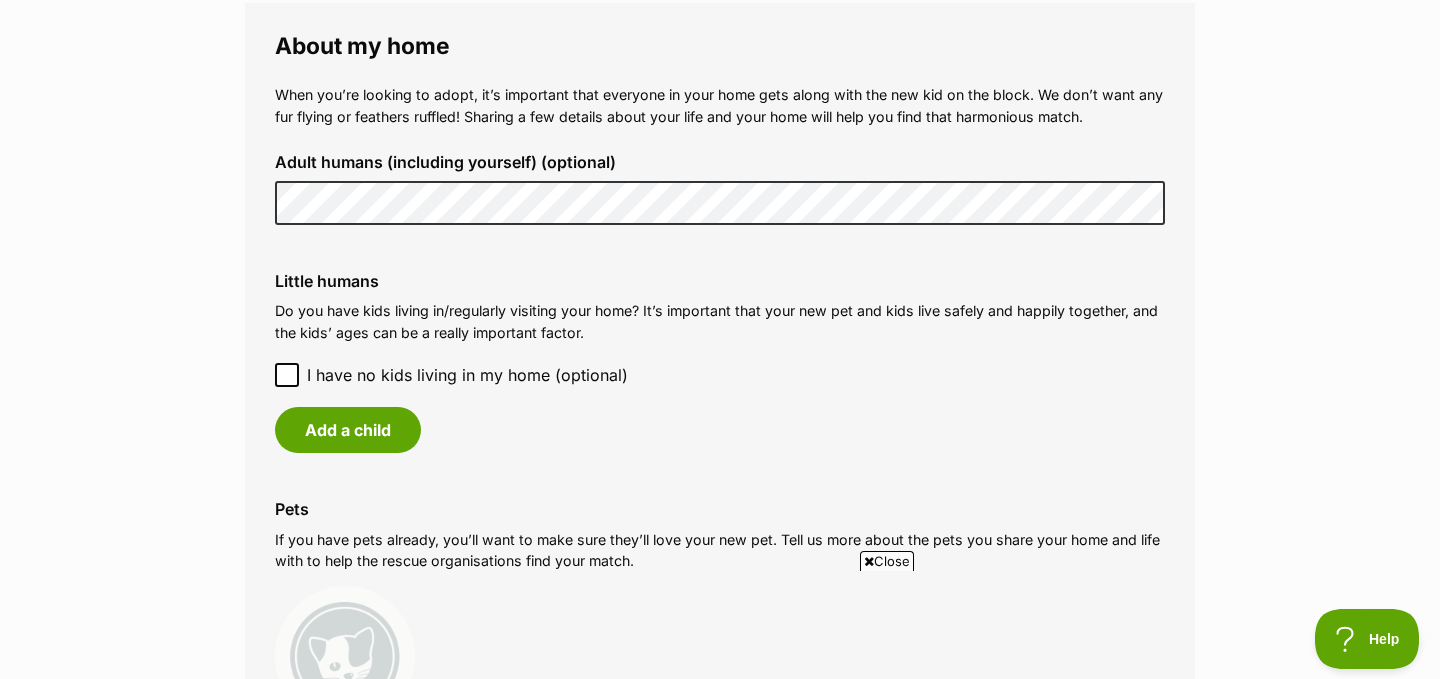 click on "Adult humans (including yourself) (optional)" at bounding box center [720, 162] 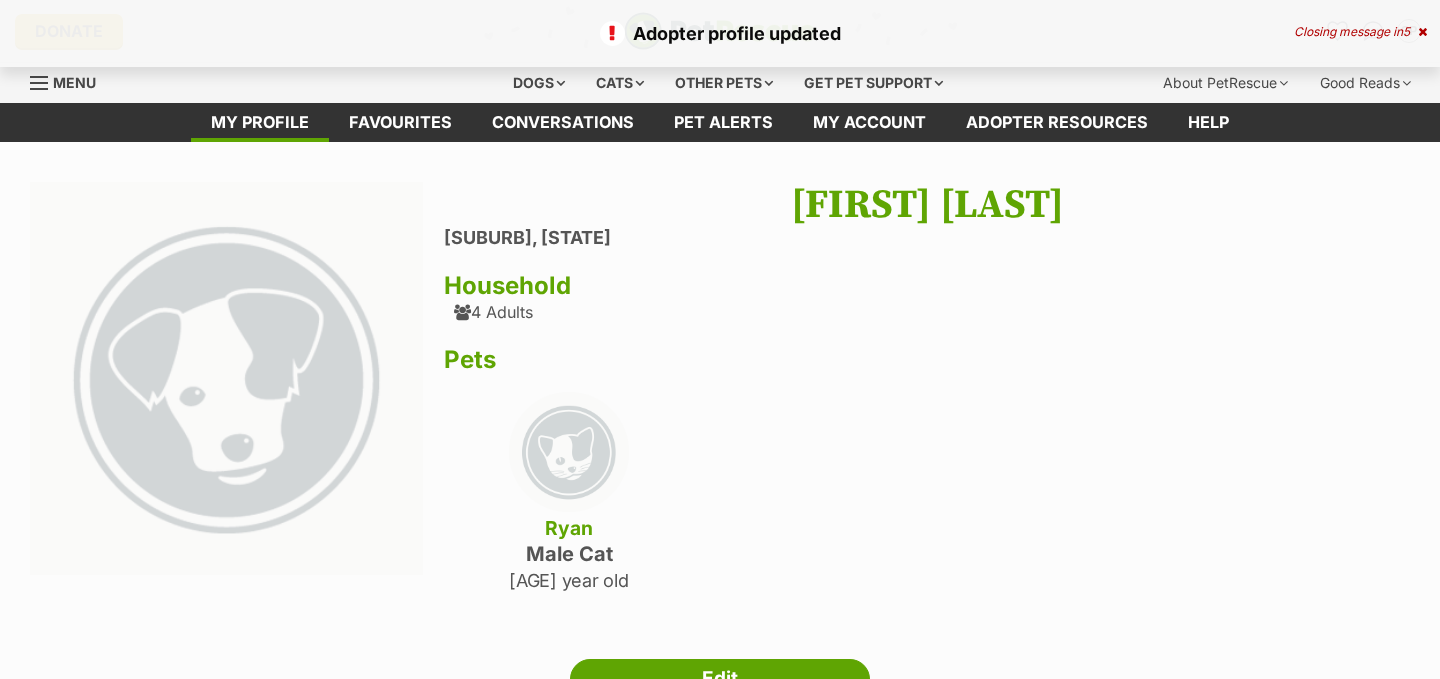 scroll, scrollTop: 0, scrollLeft: 0, axis: both 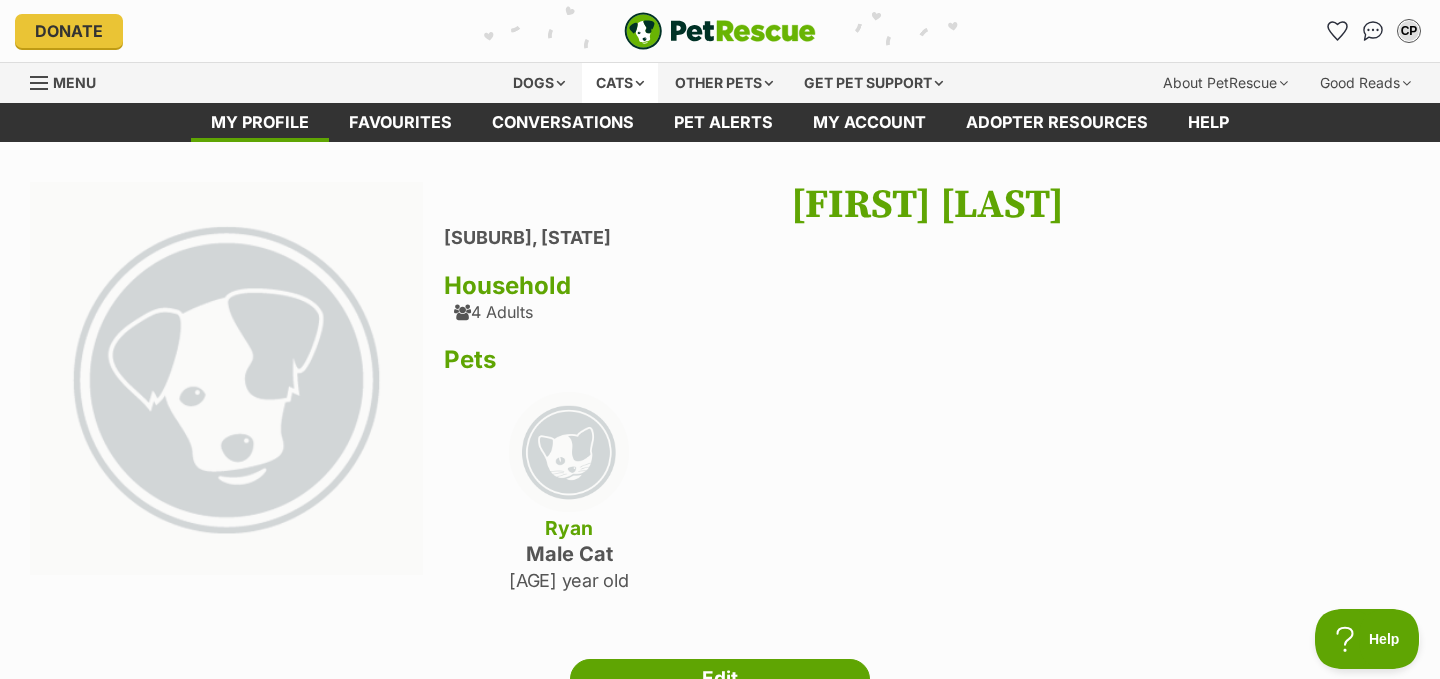 click on "Cats" at bounding box center (620, 83) 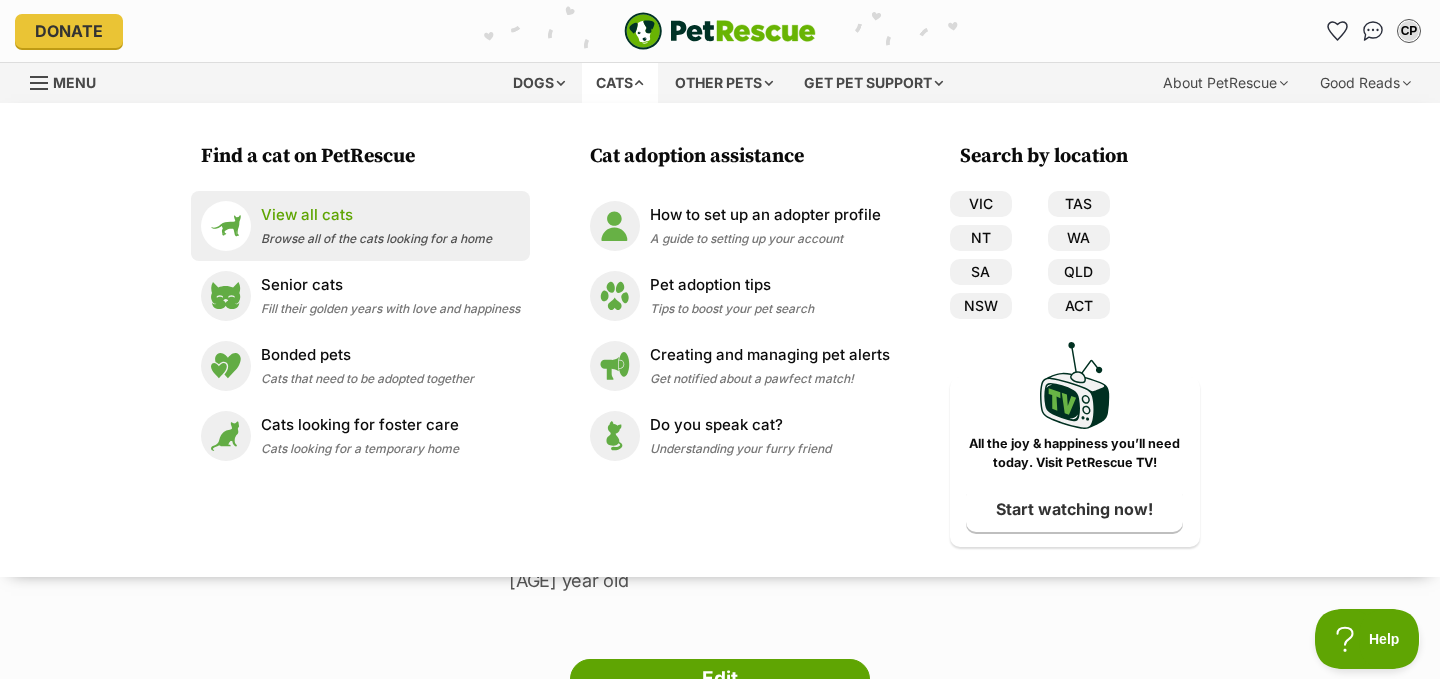 click on "Browse all of the cats looking for a home" at bounding box center (376, 238) 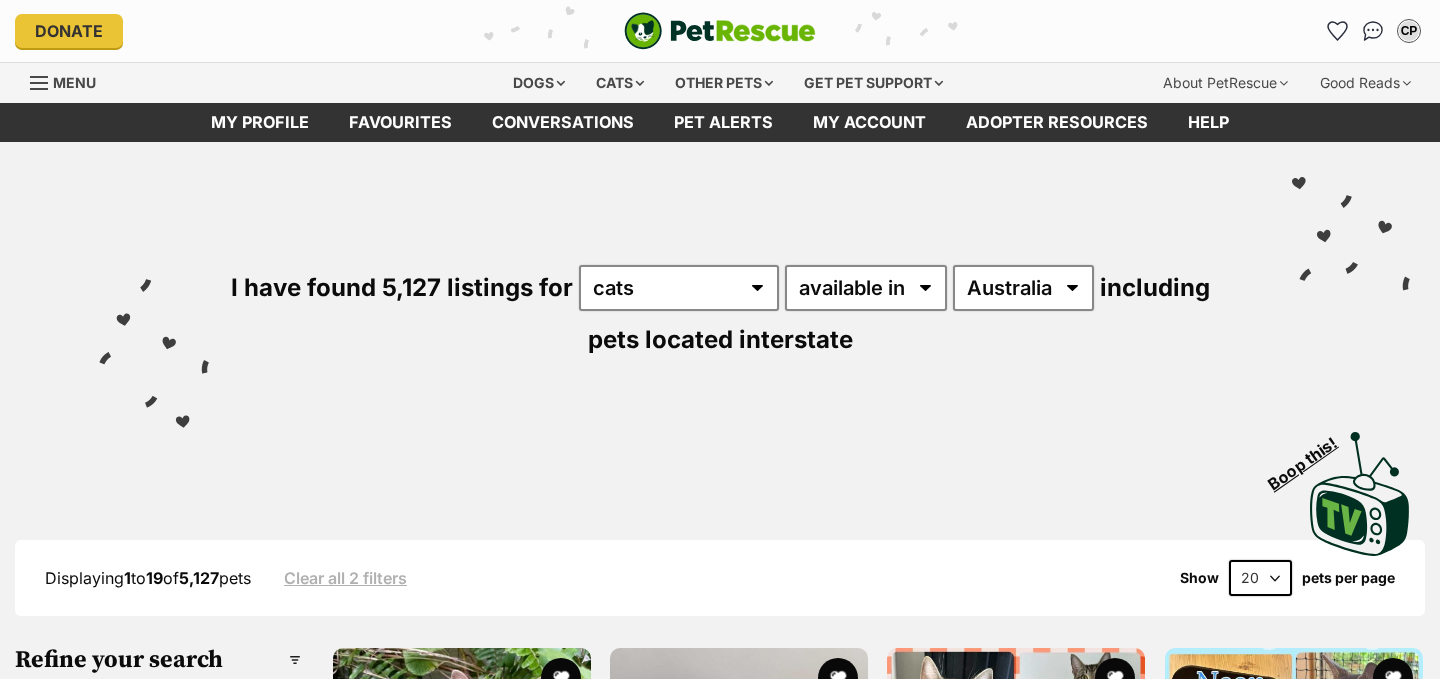 scroll, scrollTop: 0, scrollLeft: 0, axis: both 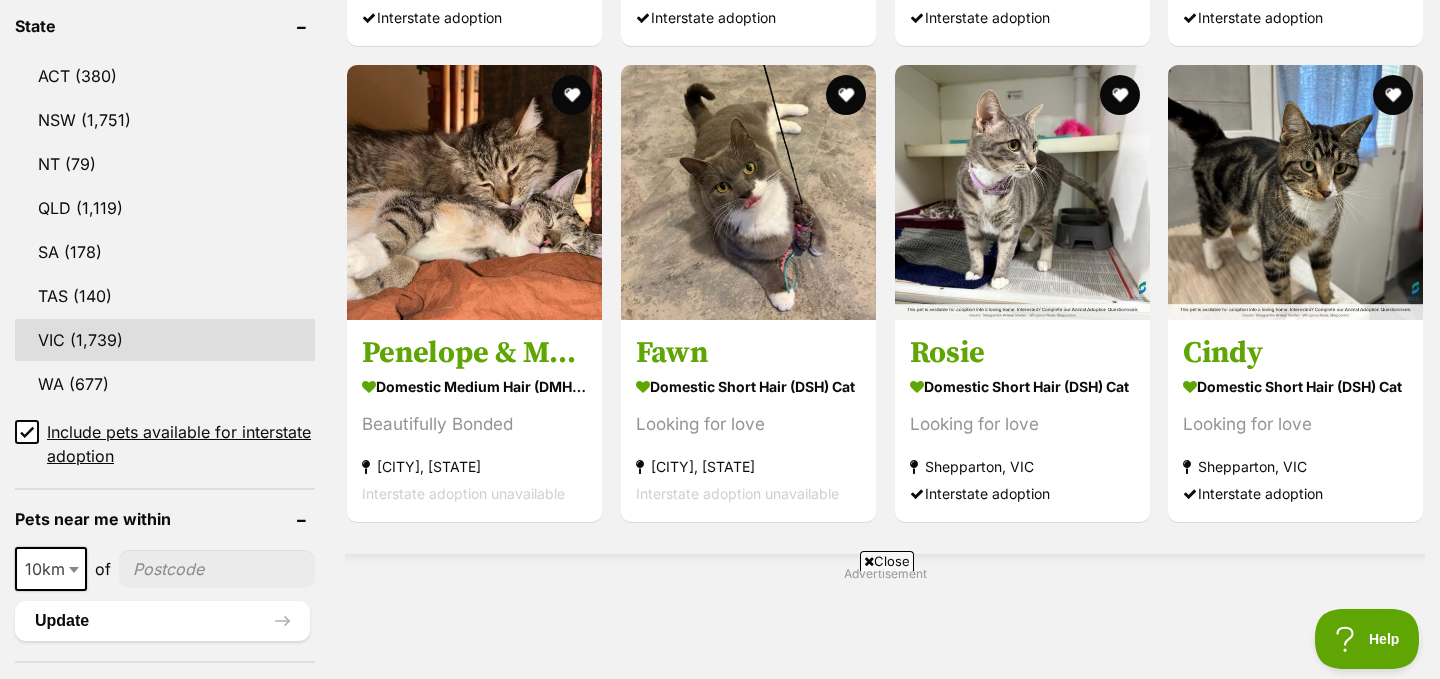 click on "VIC (1,739)" at bounding box center [165, 340] 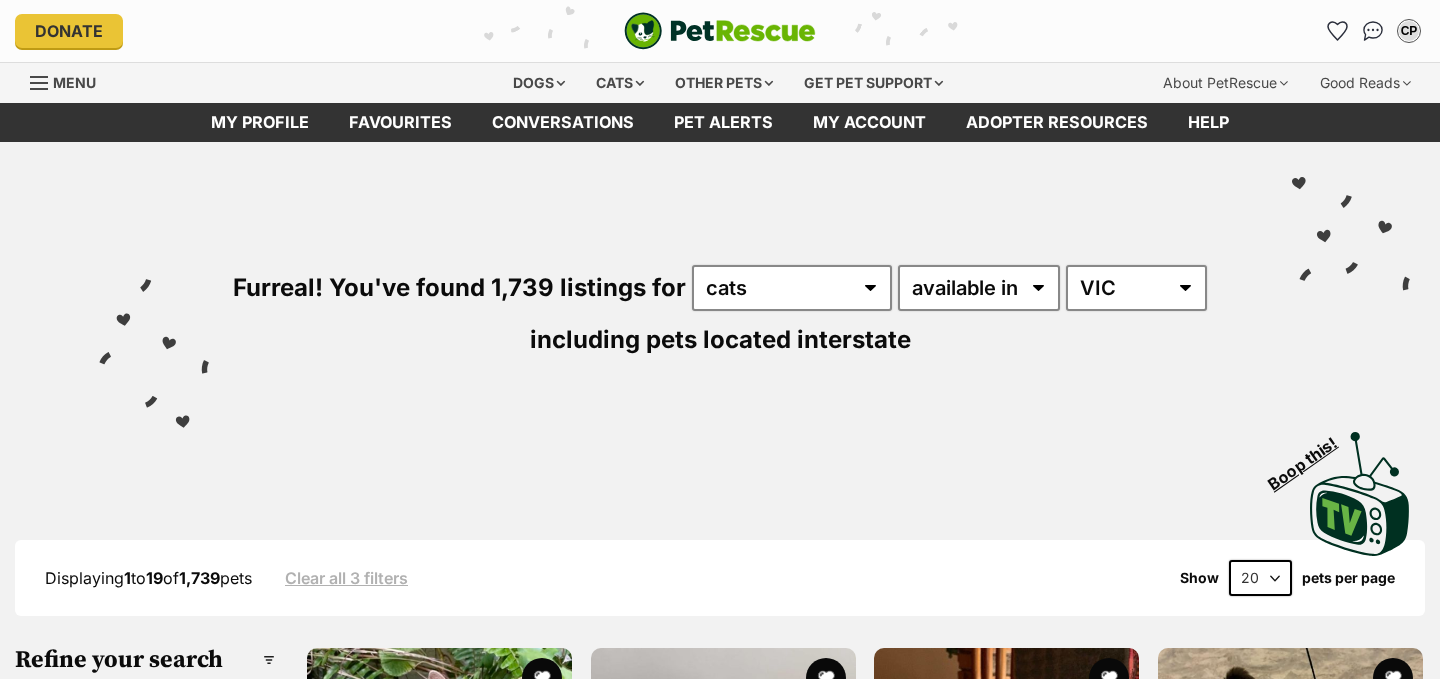 scroll, scrollTop: 0, scrollLeft: 0, axis: both 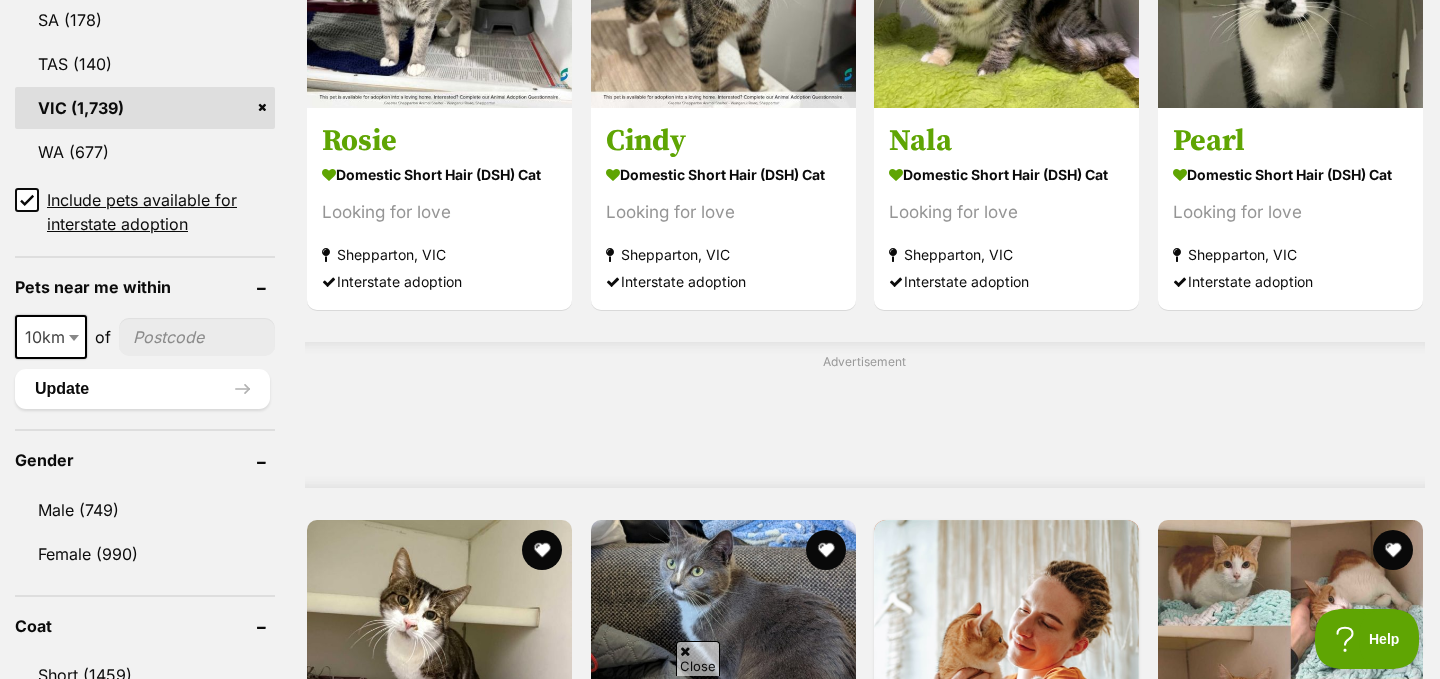 click at bounding box center (197, 337) 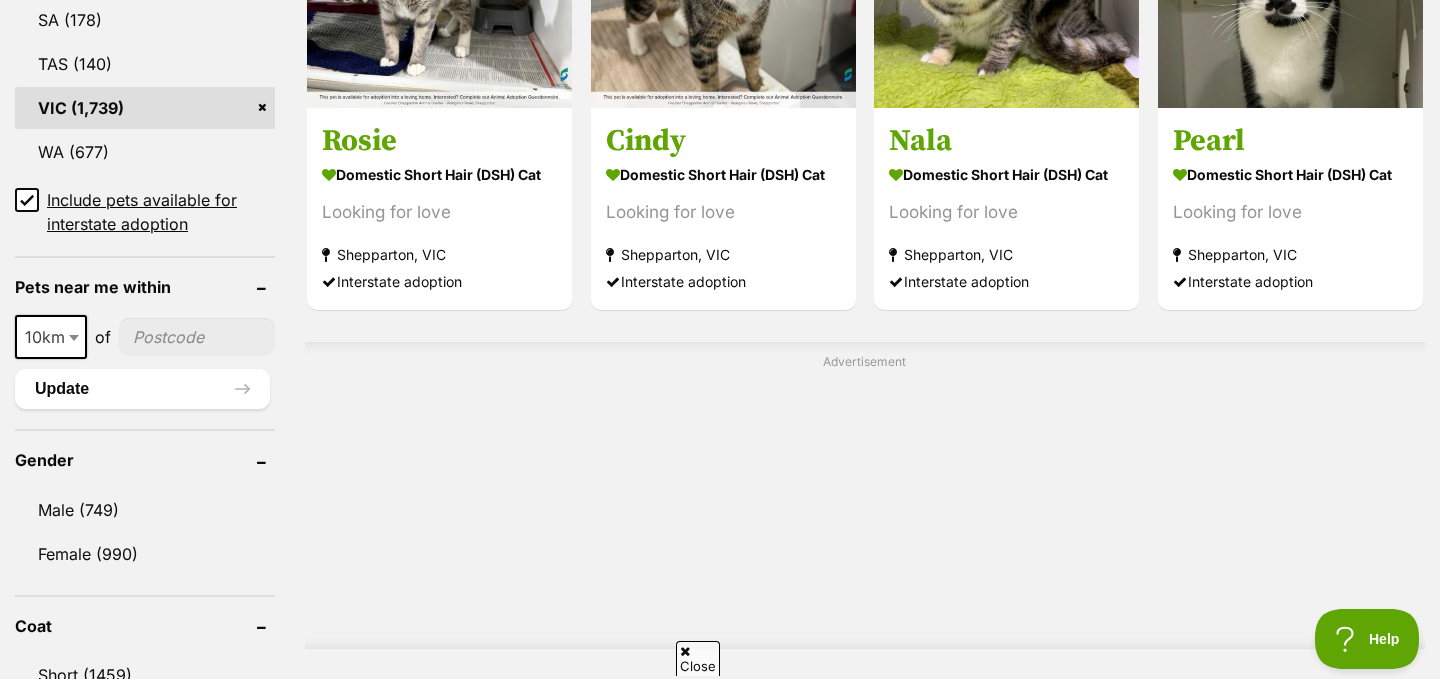 scroll, scrollTop: 0, scrollLeft: 0, axis: both 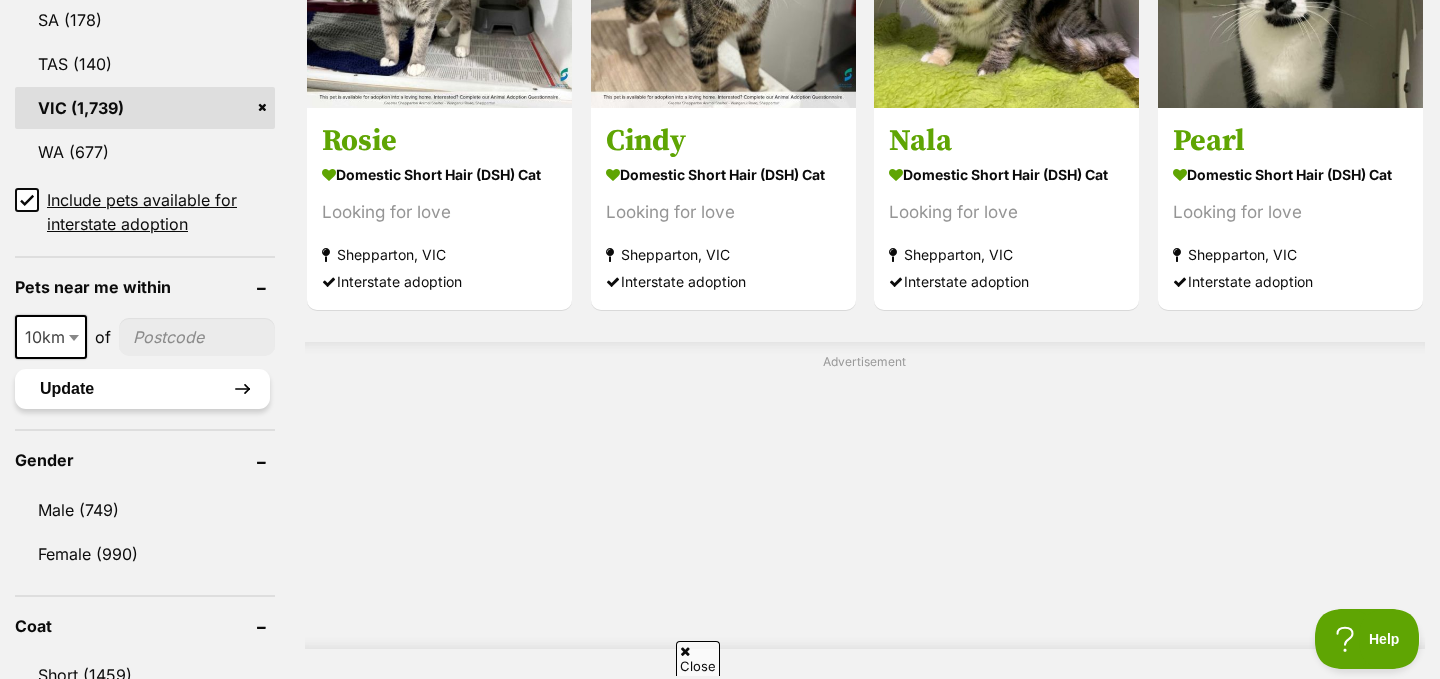 type on "3140" 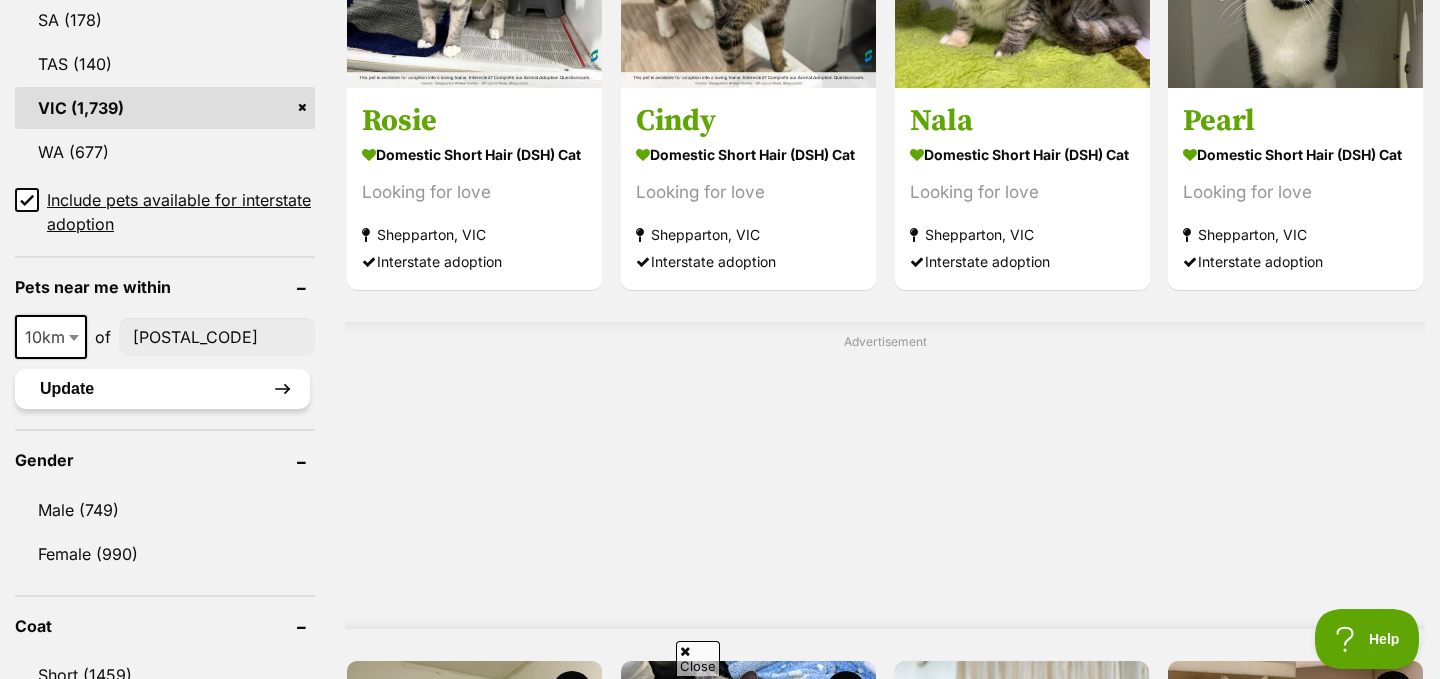 click on "Update" at bounding box center (162, 389) 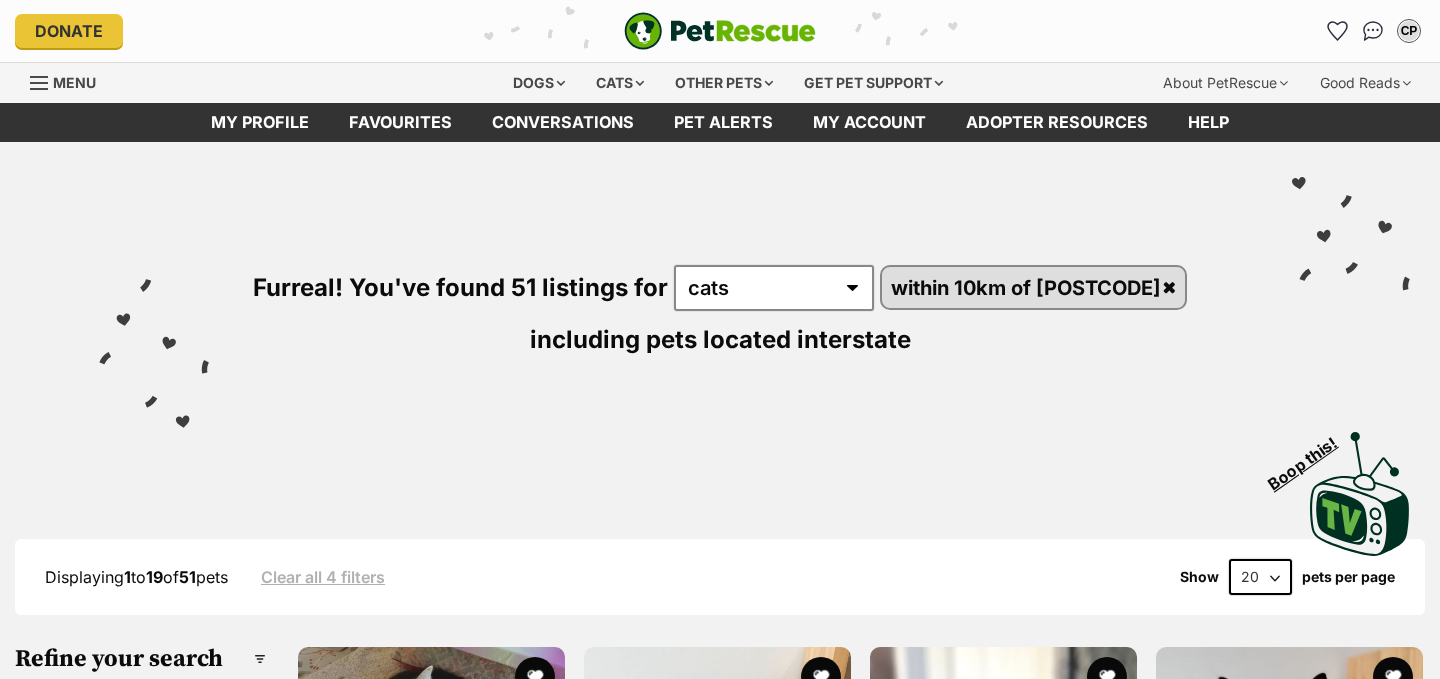 scroll, scrollTop: 0, scrollLeft: 0, axis: both 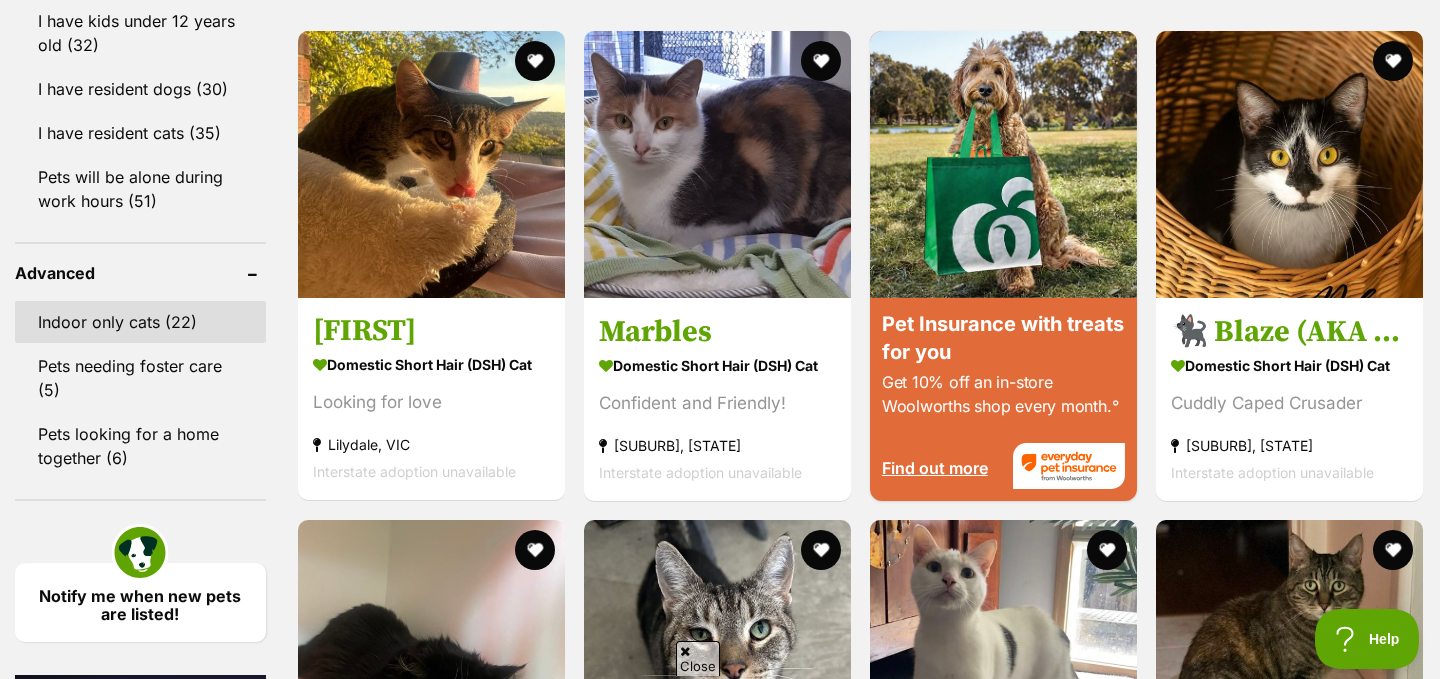 click on "Indoor only cats (22)" at bounding box center (140, 322) 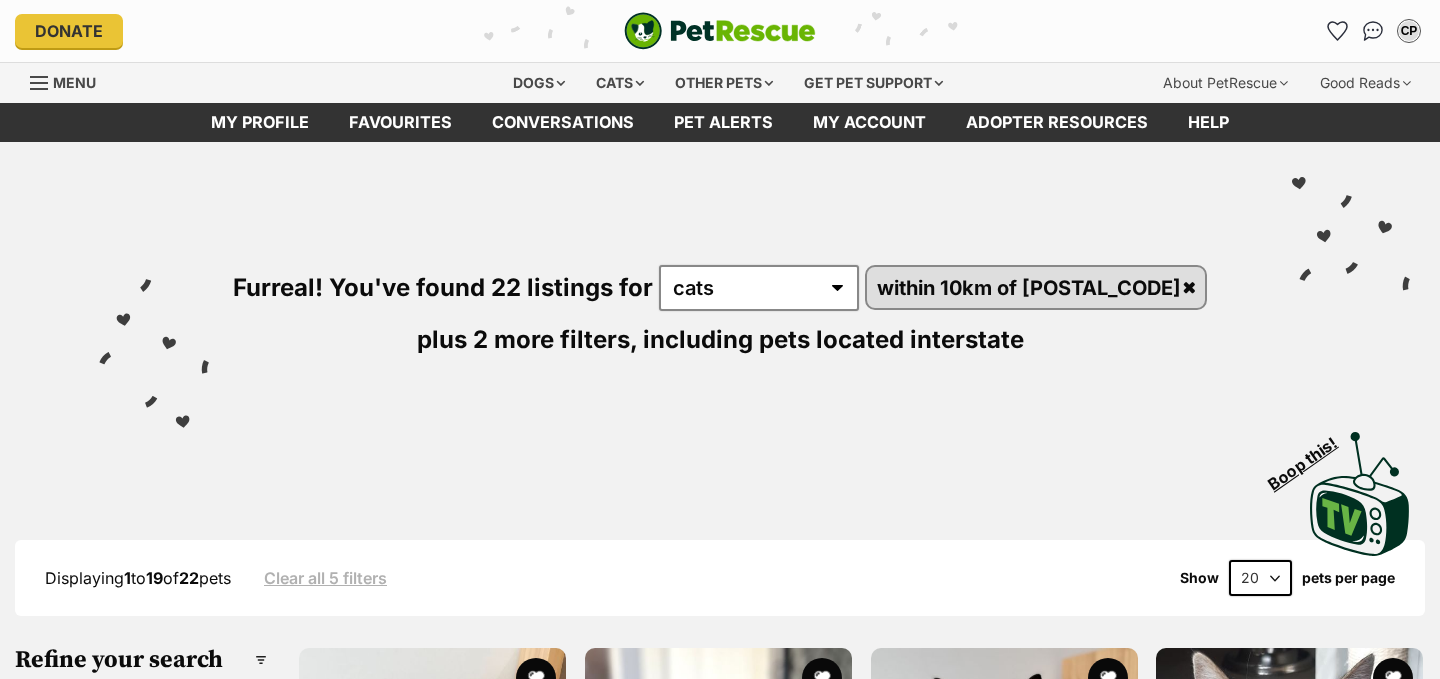 scroll, scrollTop: 0, scrollLeft: 0, axis: both 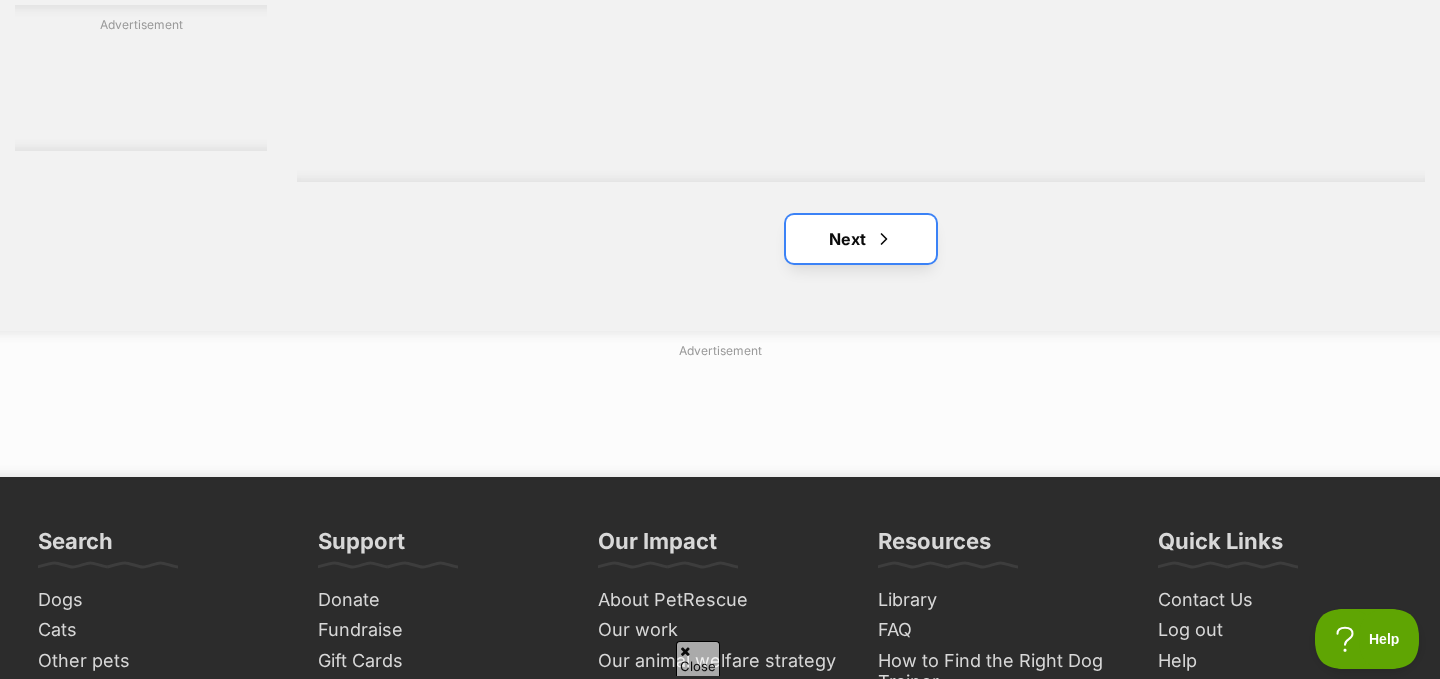 click on "Next" at bounding box center [861, 239] 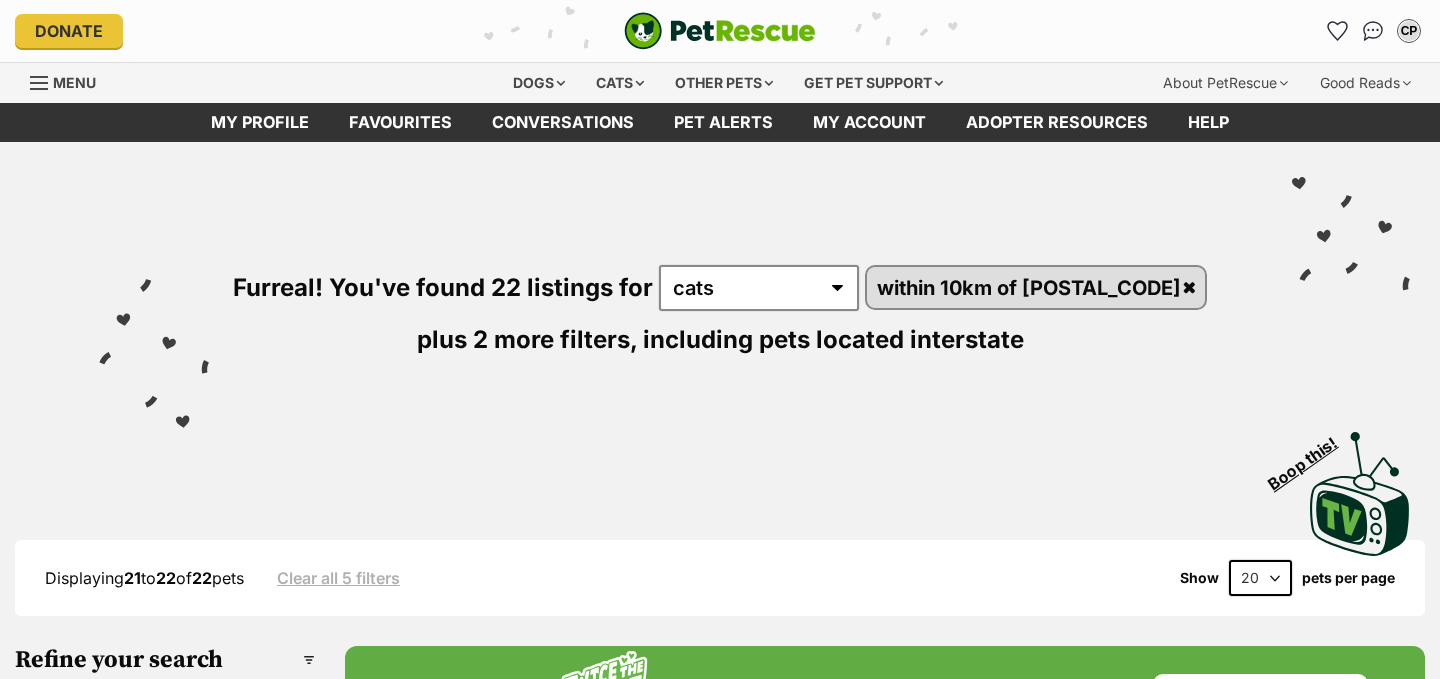 scroll, scrollTop: 0, scrollLeft: 0, axis: both 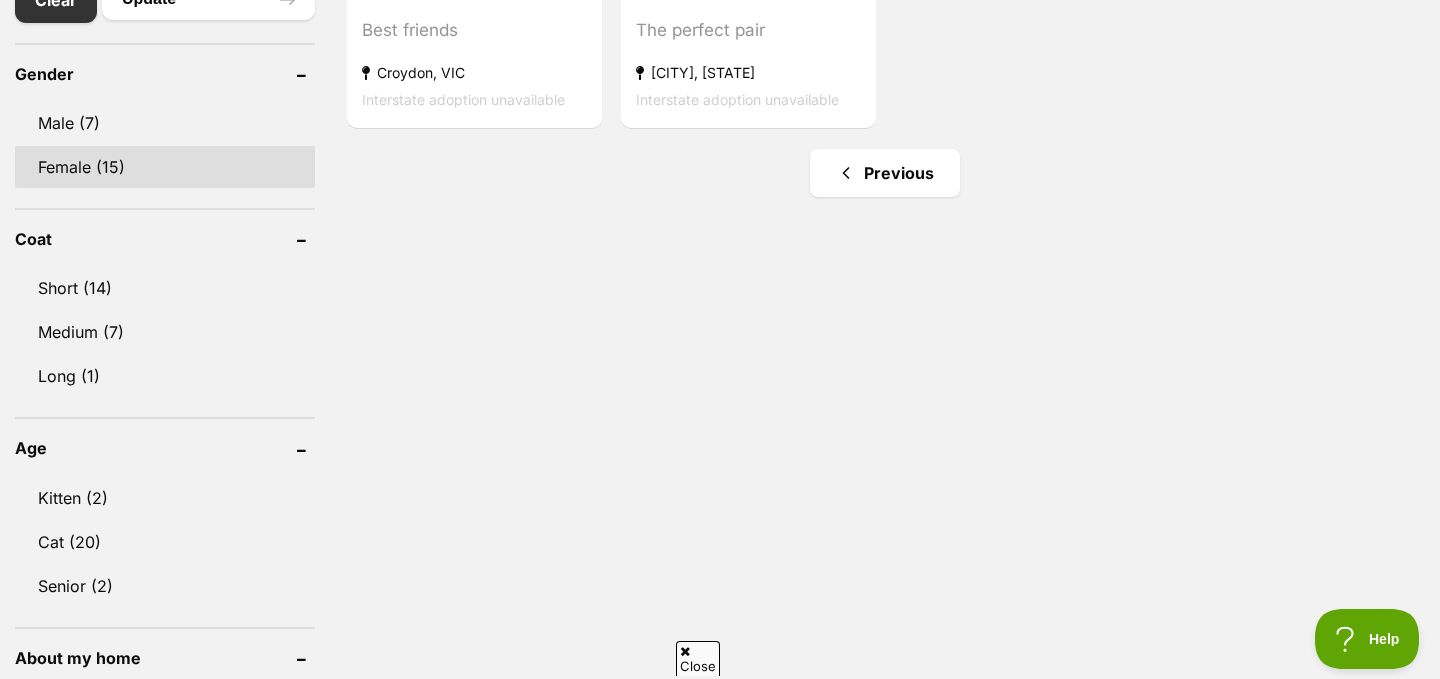 click on "Female (15)" at bounding box center [165, 167] 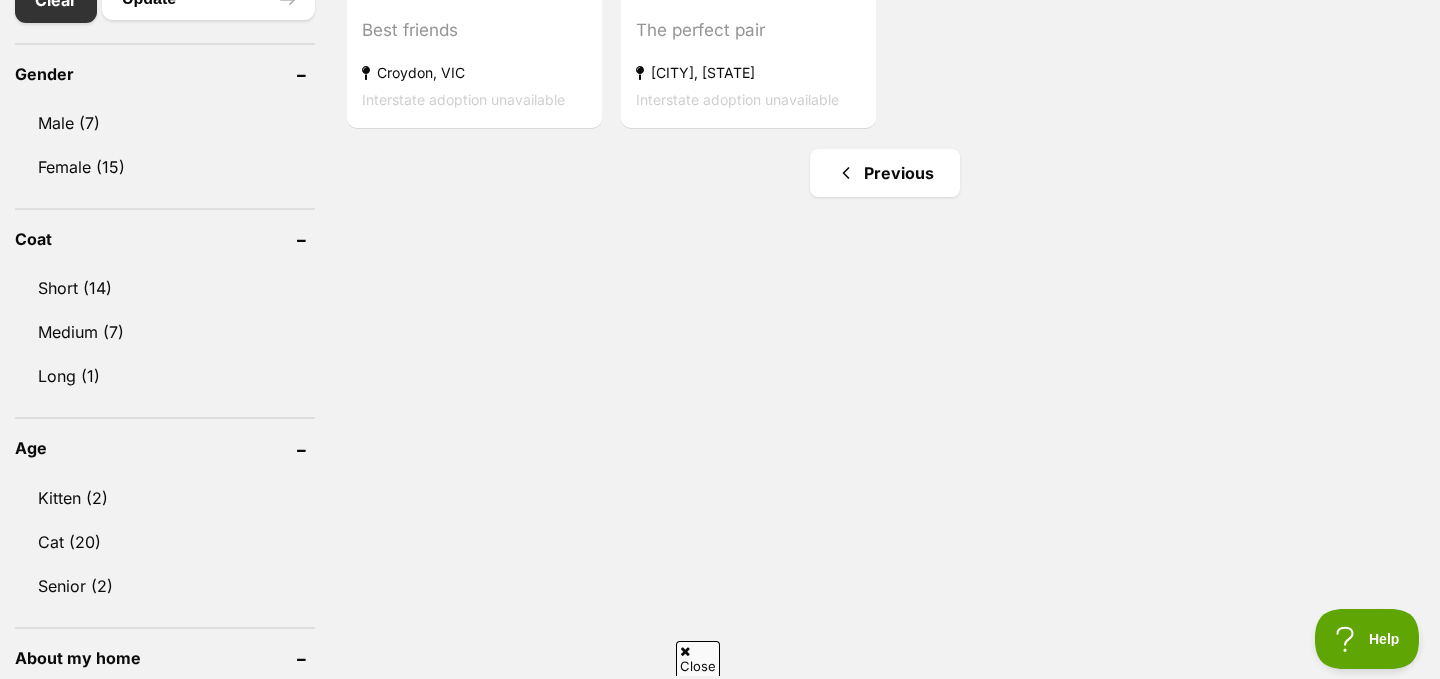 scroll, scrollTop: 1294, scrollLeft: 0, axis: vertical 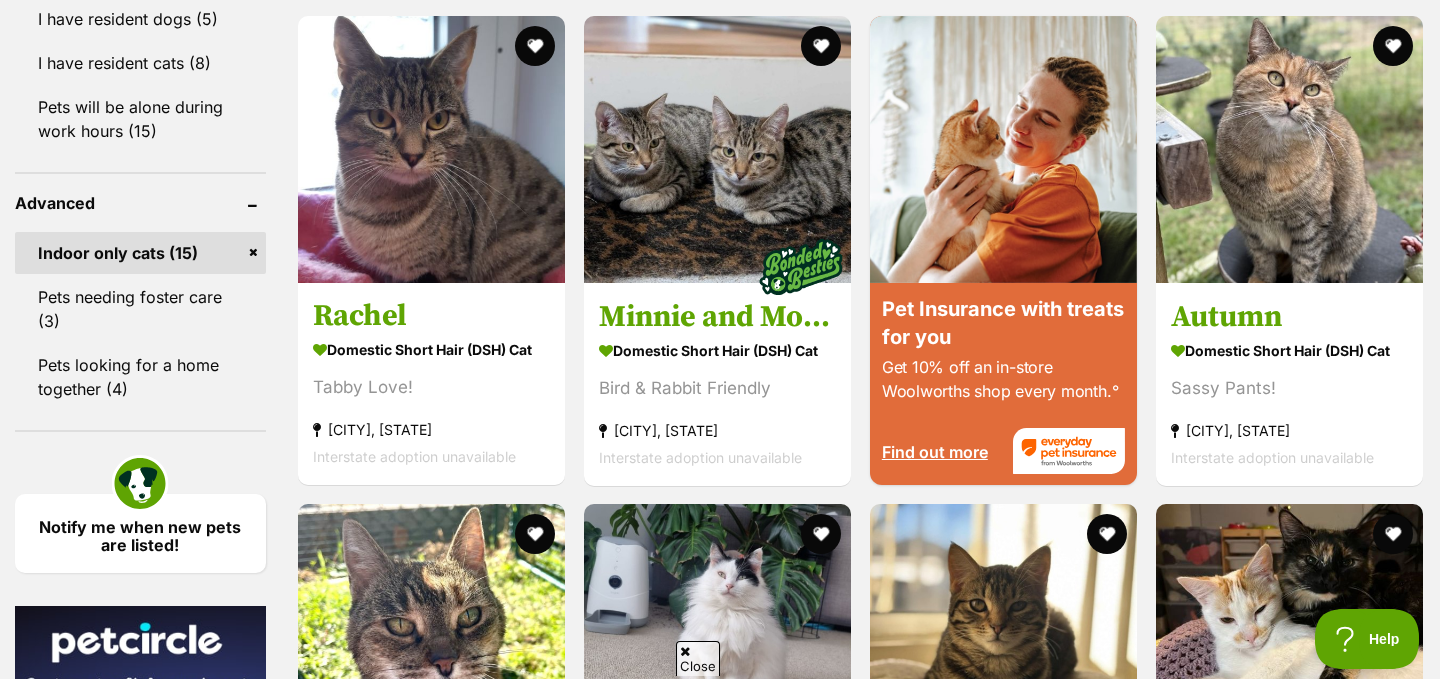 click on "Indoor only cats (15)" at bounding box center [140, 253] 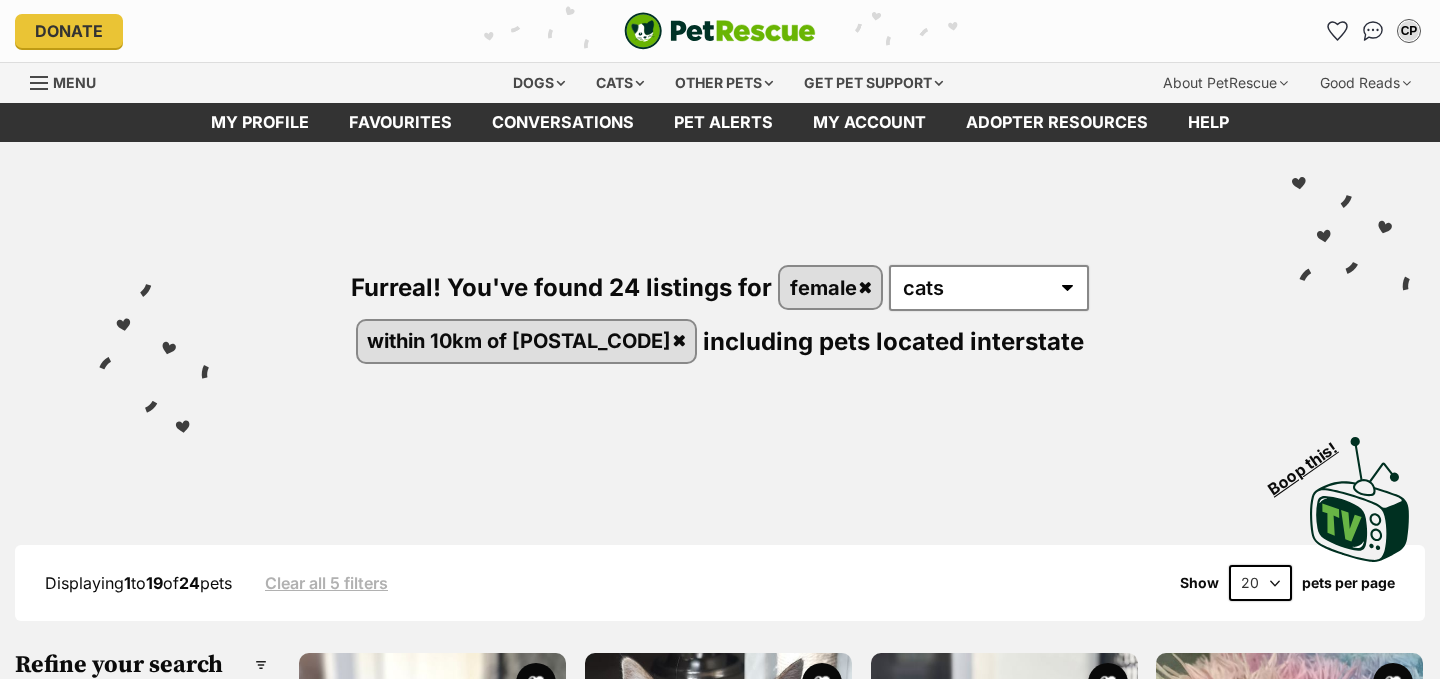 scroll, scrollTop: 0, scrollLeft: 0, axis: both 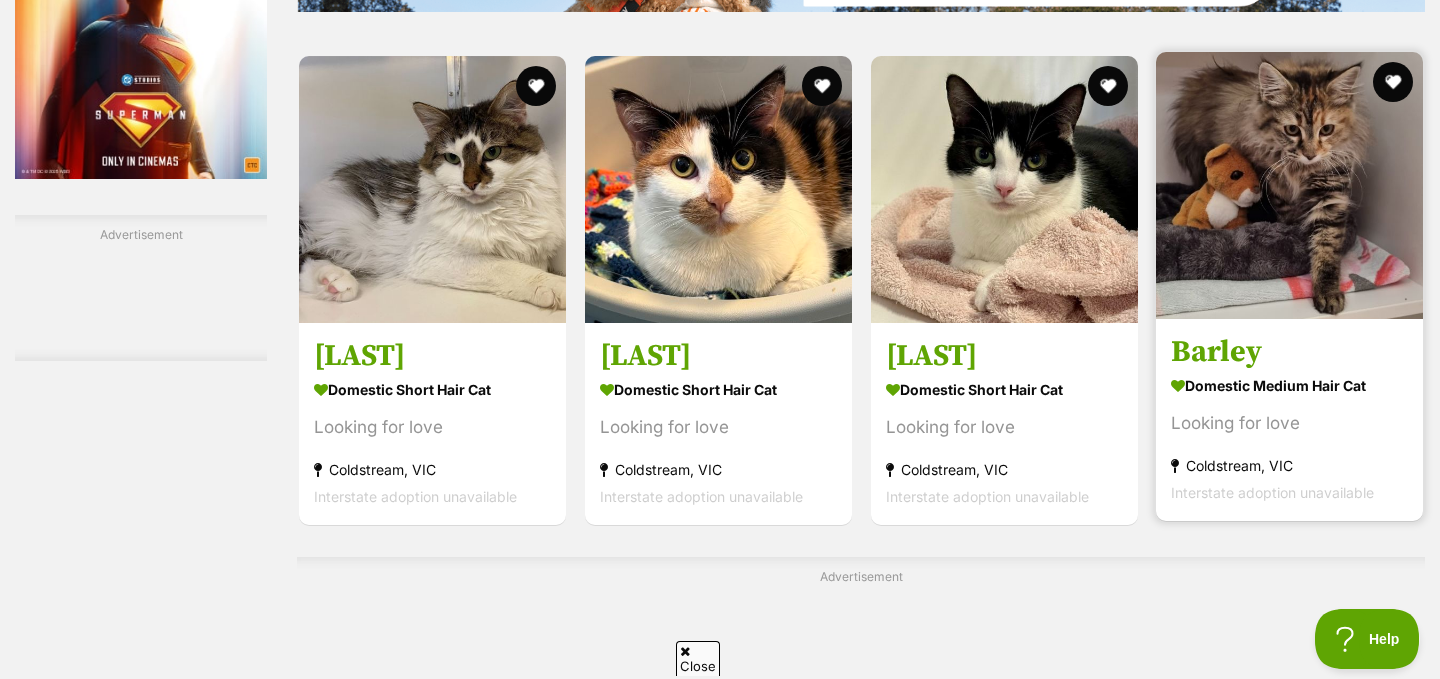 click on "Barley" at bounding box center [1289, 352] 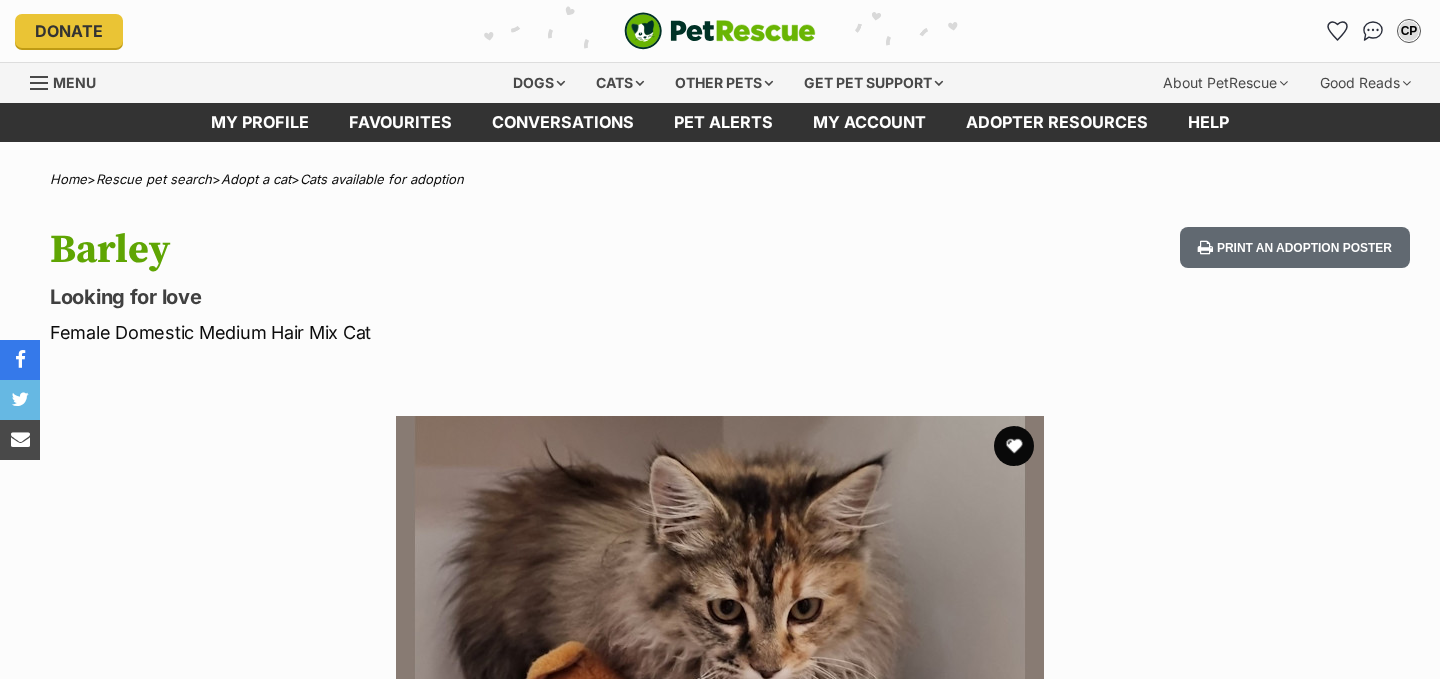 scroll, scrollTop: 0, scrollLeft: 0, axis: both 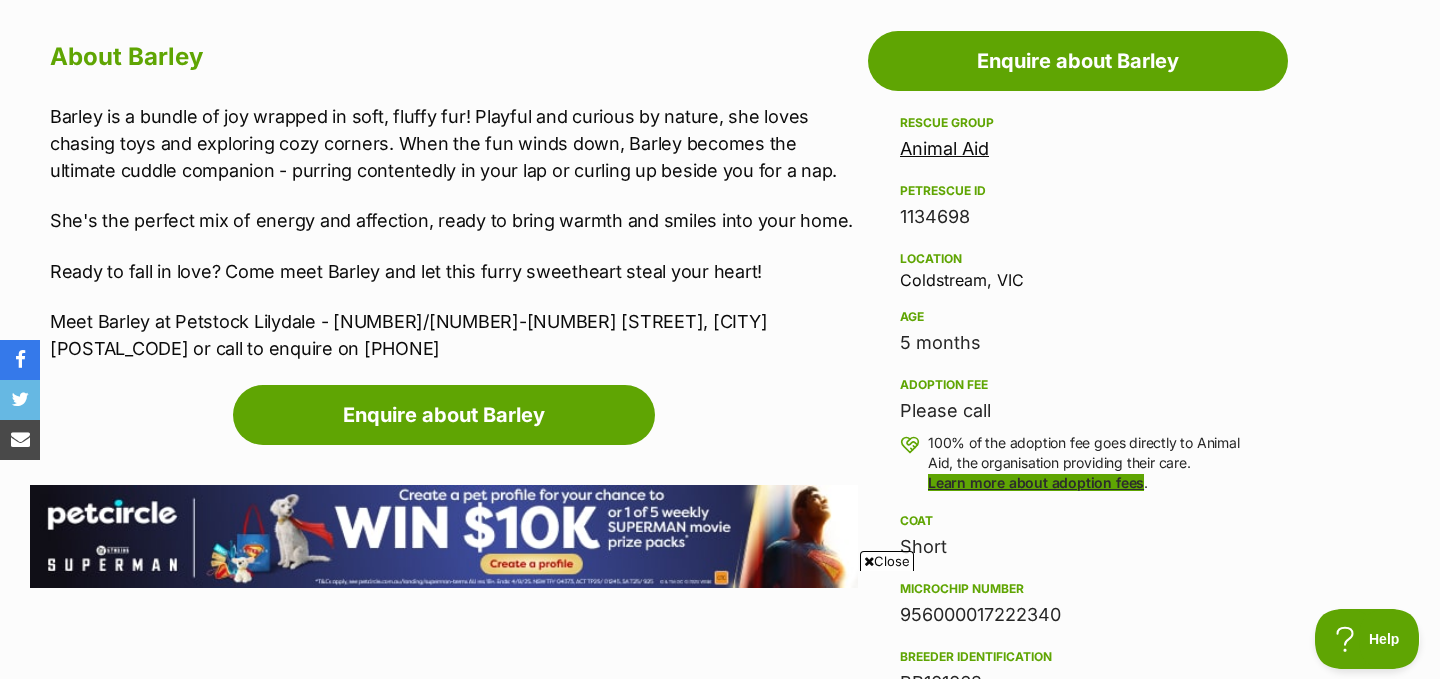 click on "Learn more about adoption fees" at bounding box center (1036, 482) 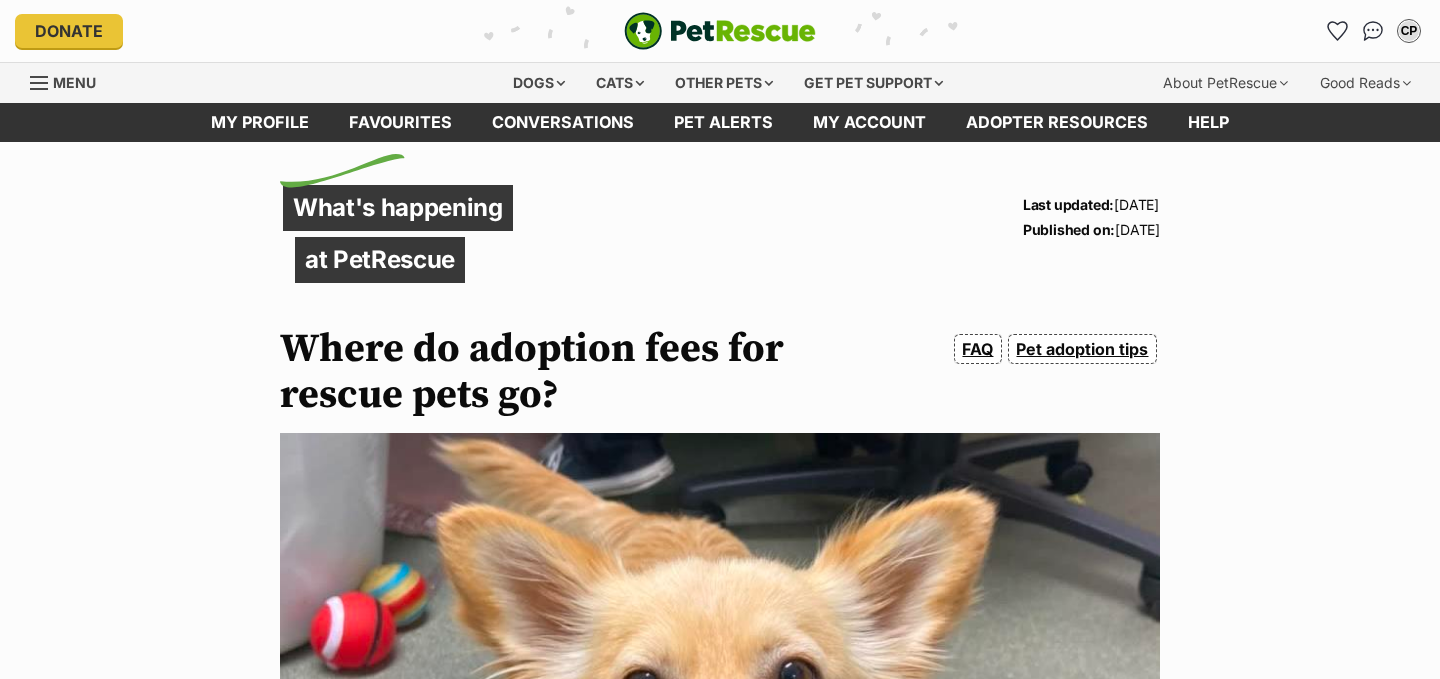 scroll, scrollTop: 0, scrollLeft: 0, axis: both 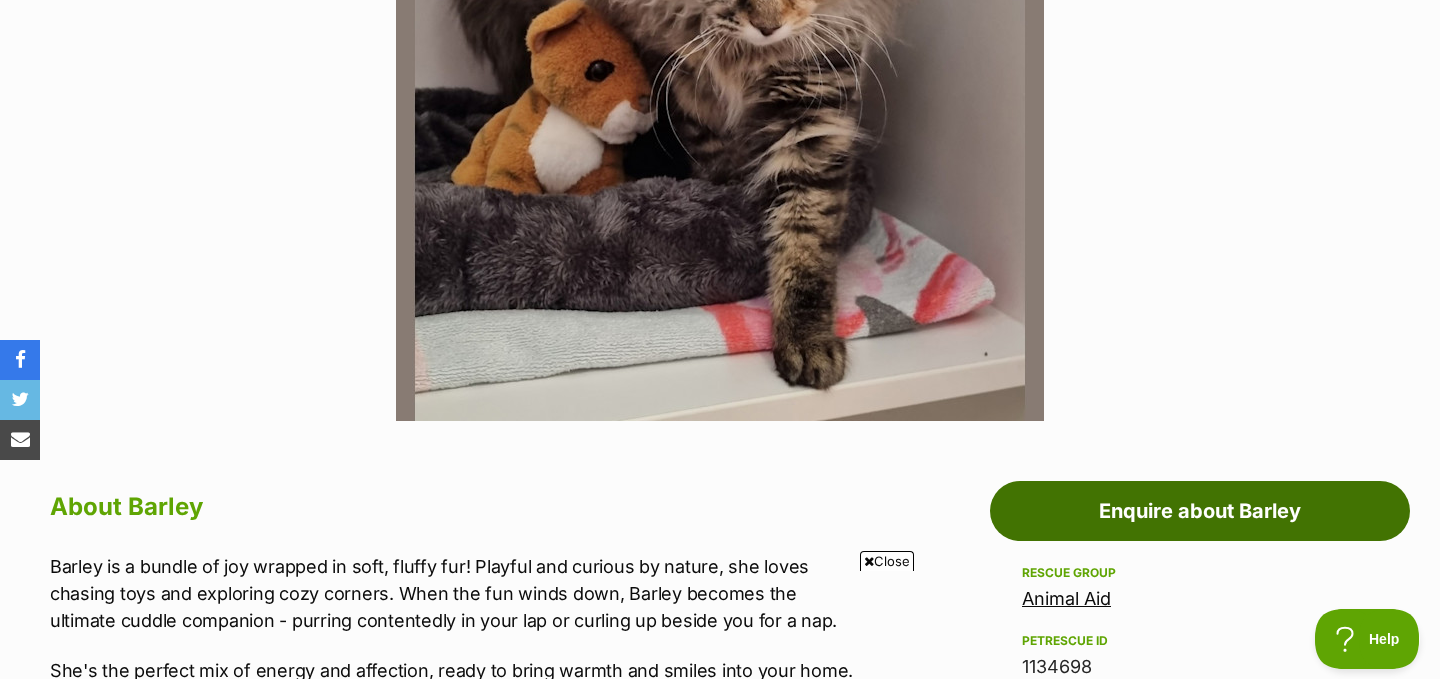click on "Enquire about Barley" at bounding box center (1200, 511) 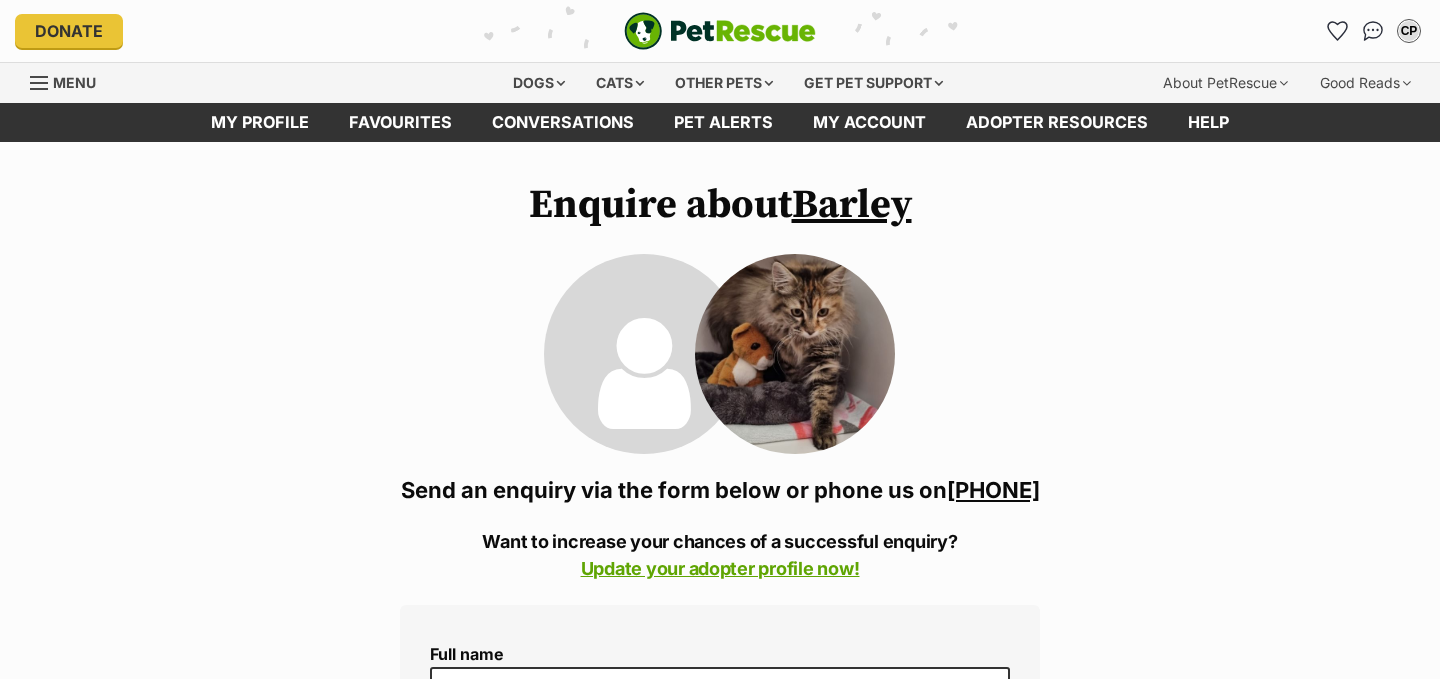 scroll, scrollTop: 0, scrollLeft: 0, axis: both 